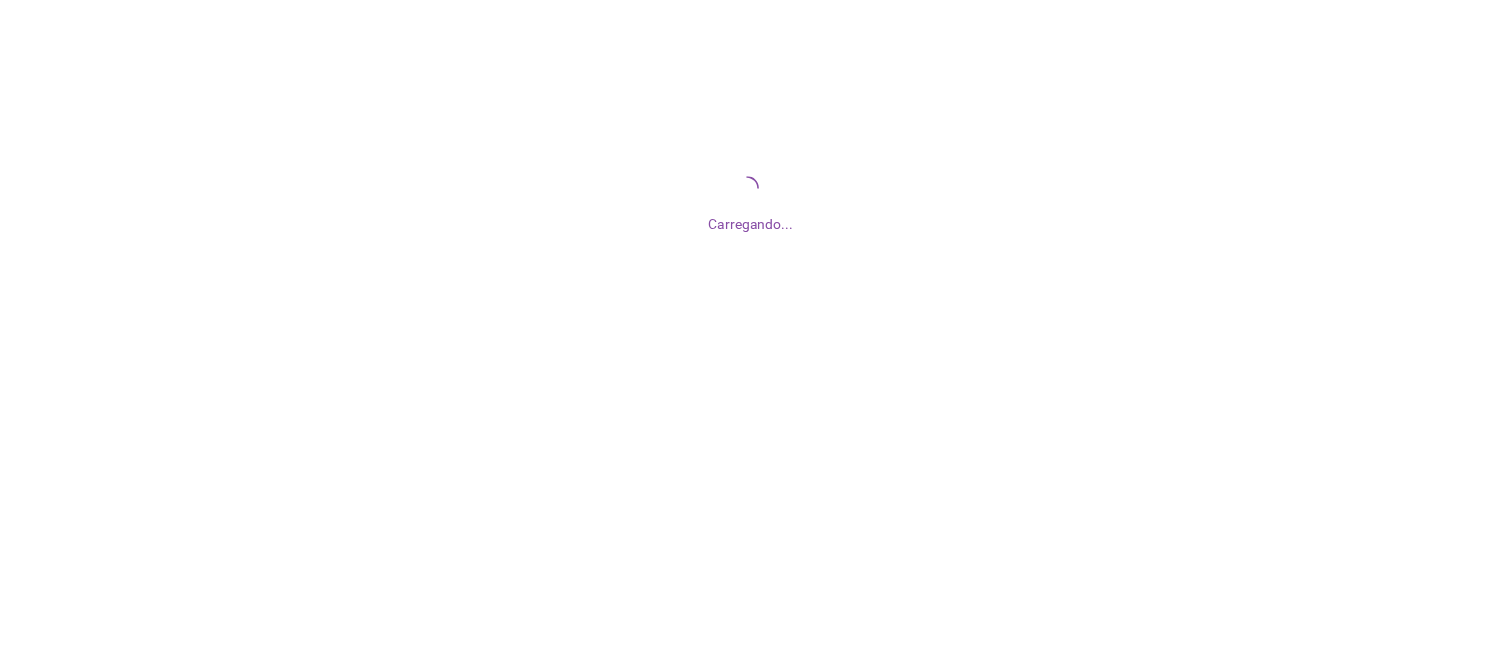 scroll, scrollTop: 0, scrollLeft: 0, axis: both 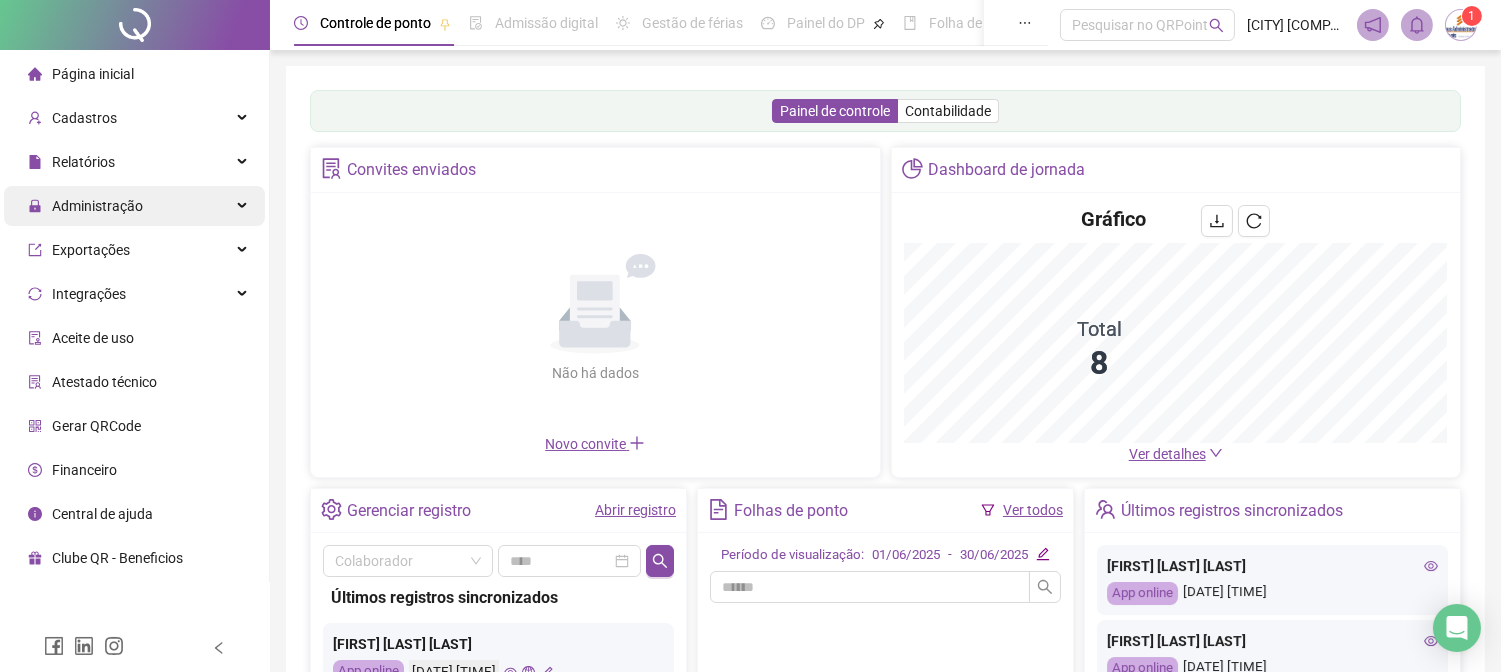 click on "Administração" at bounding box center (134, 206) 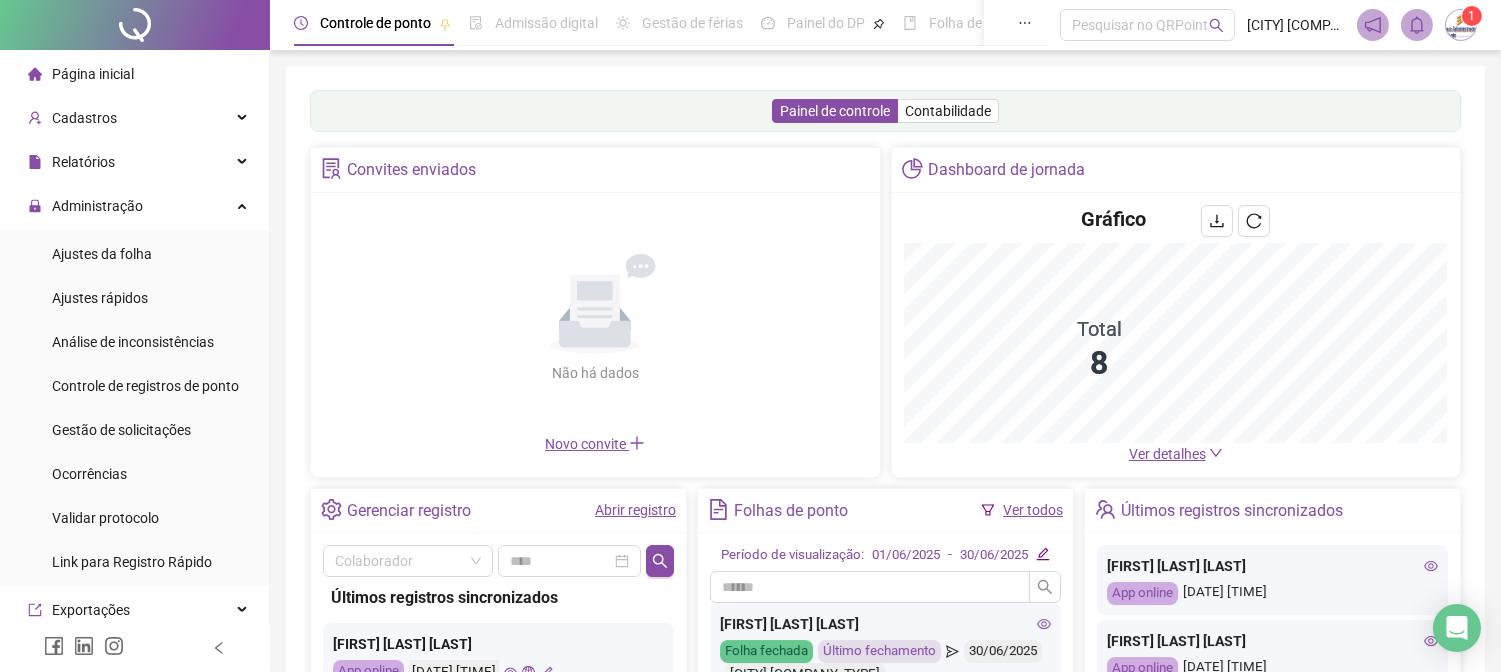 click on "Gestão de solicitações" at bounding box center [121, 430] 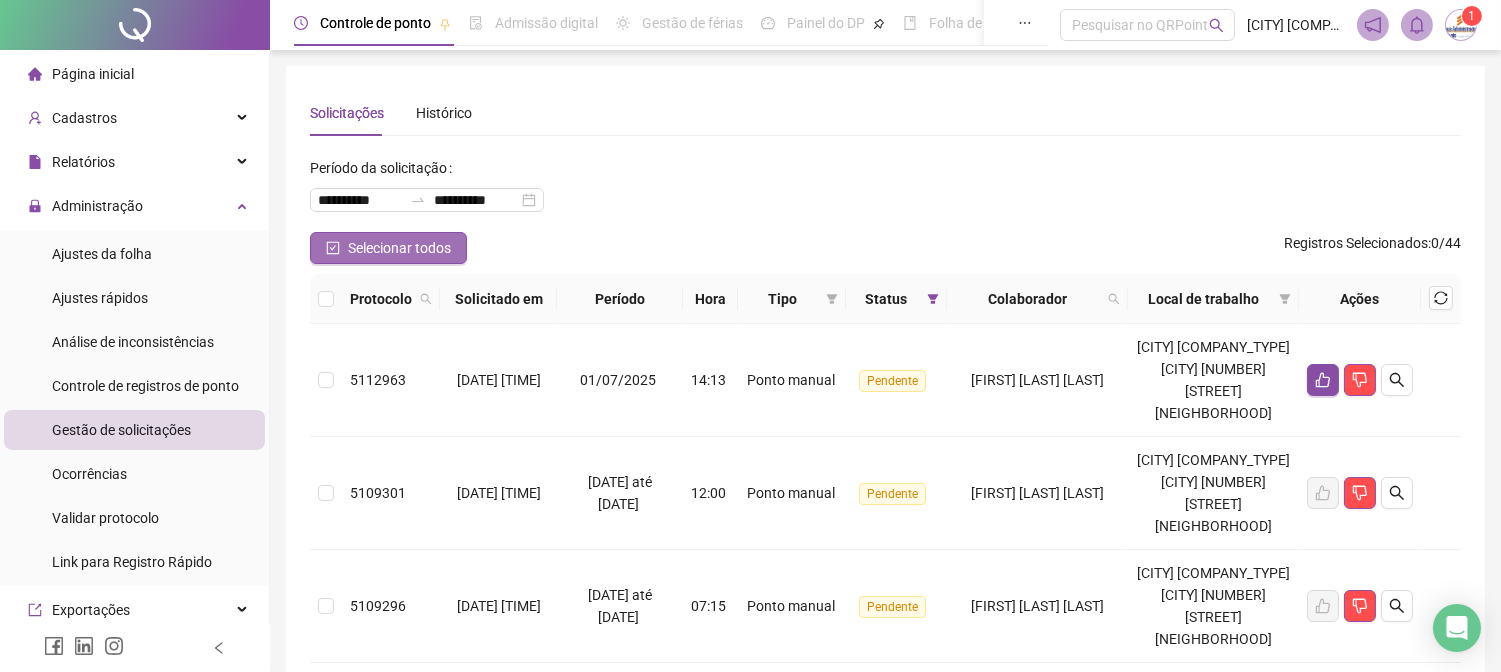 click on "Selecionar todos" at bounding box center [388, 248] 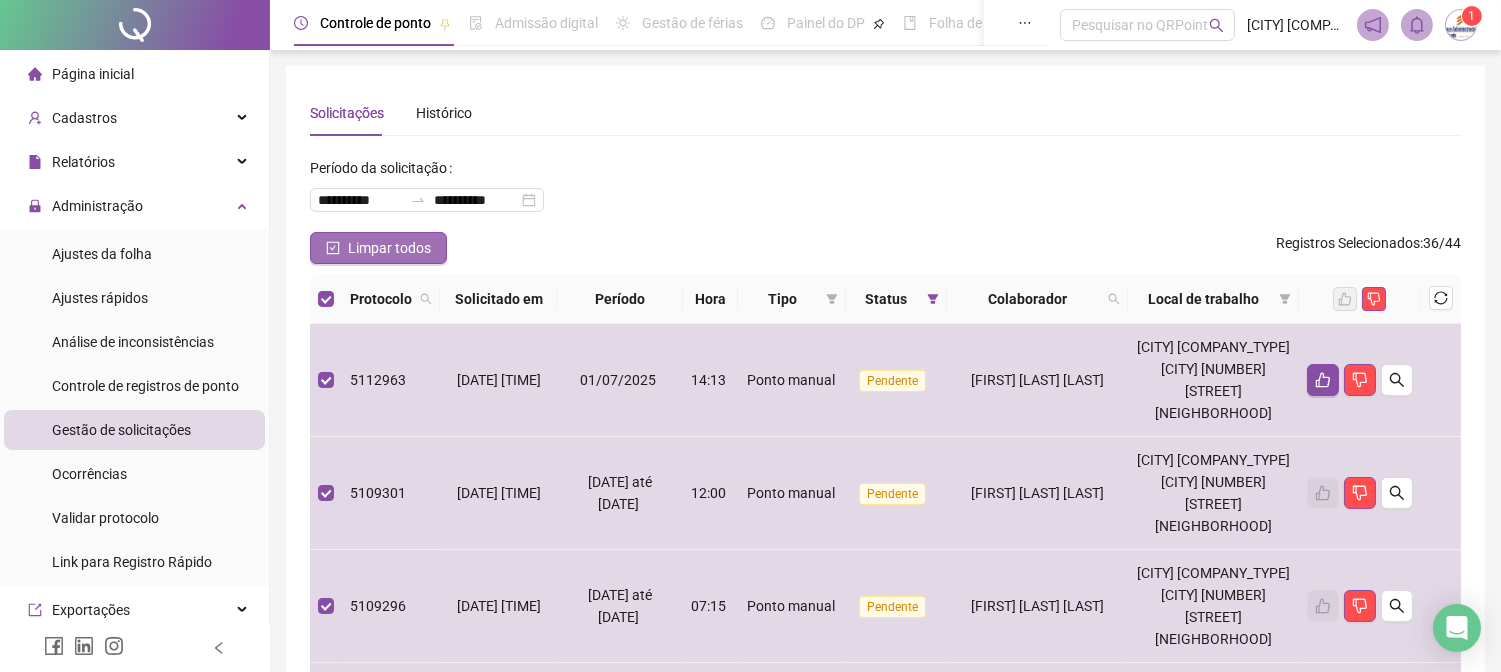 click on "Limpar todos" at bounding box center [378, 248] 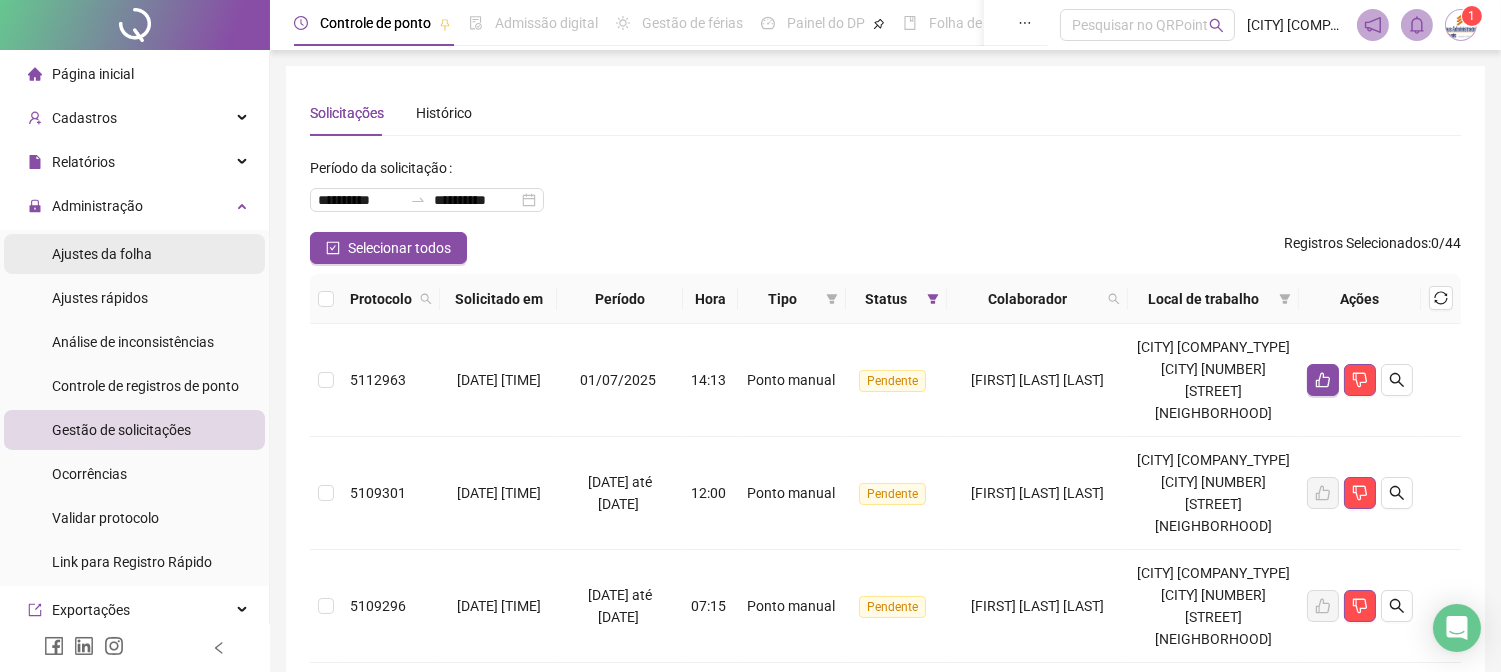 click on "Ajustes da folha" at bounding box center (134, 254) 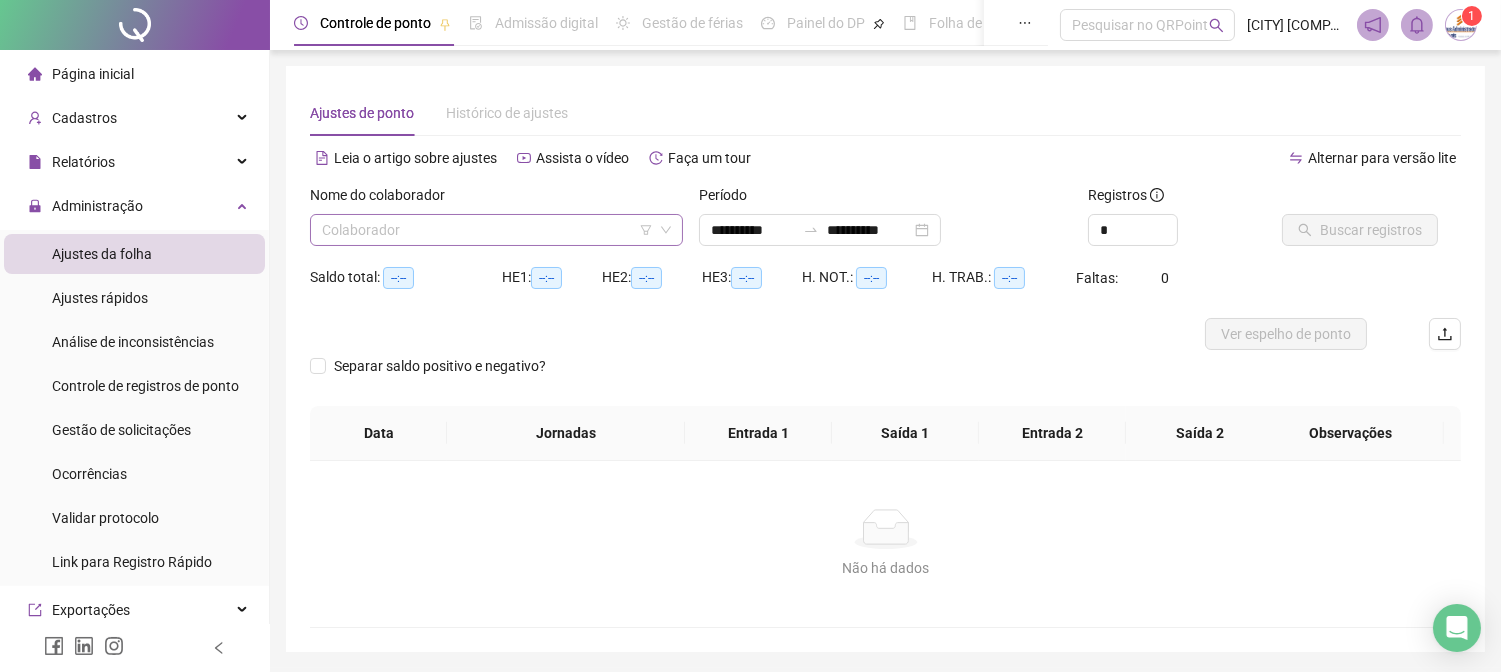 click at bounding box center [490, 230] 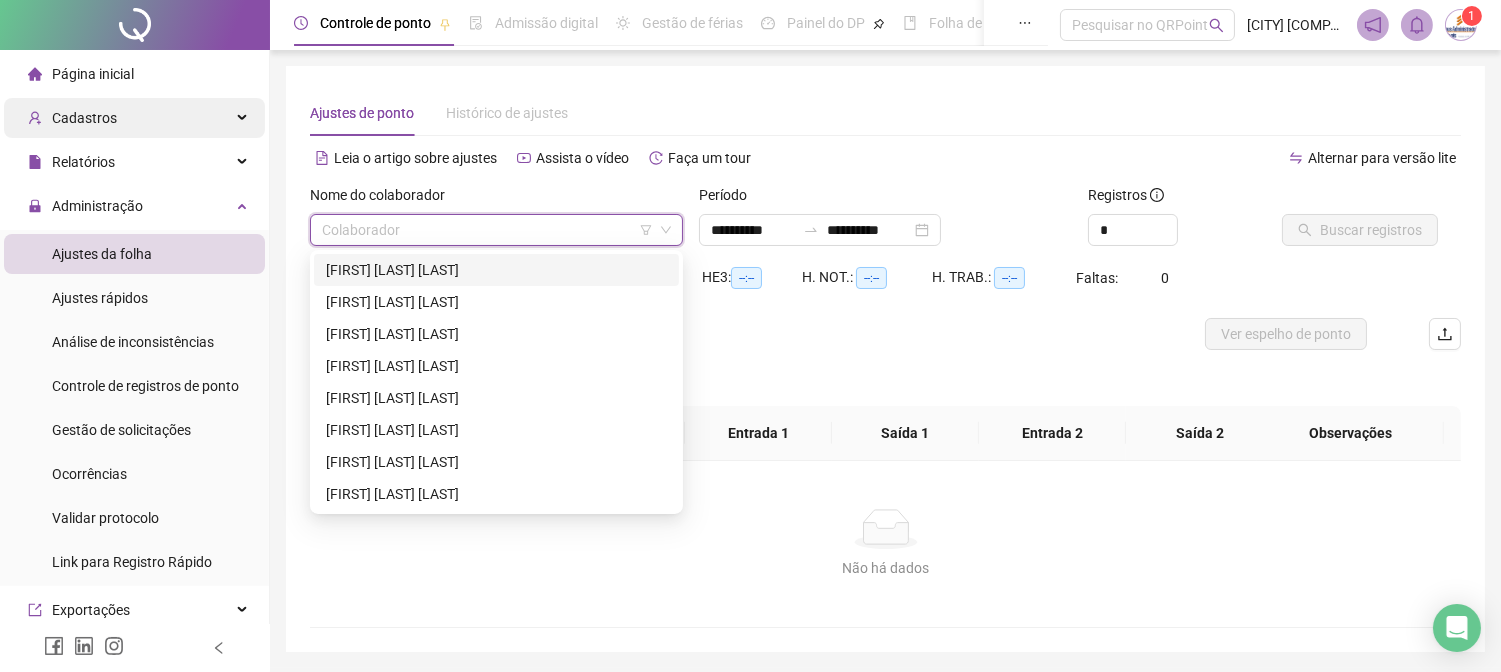 click on "Cadastros" at bounding box center (134, 118) 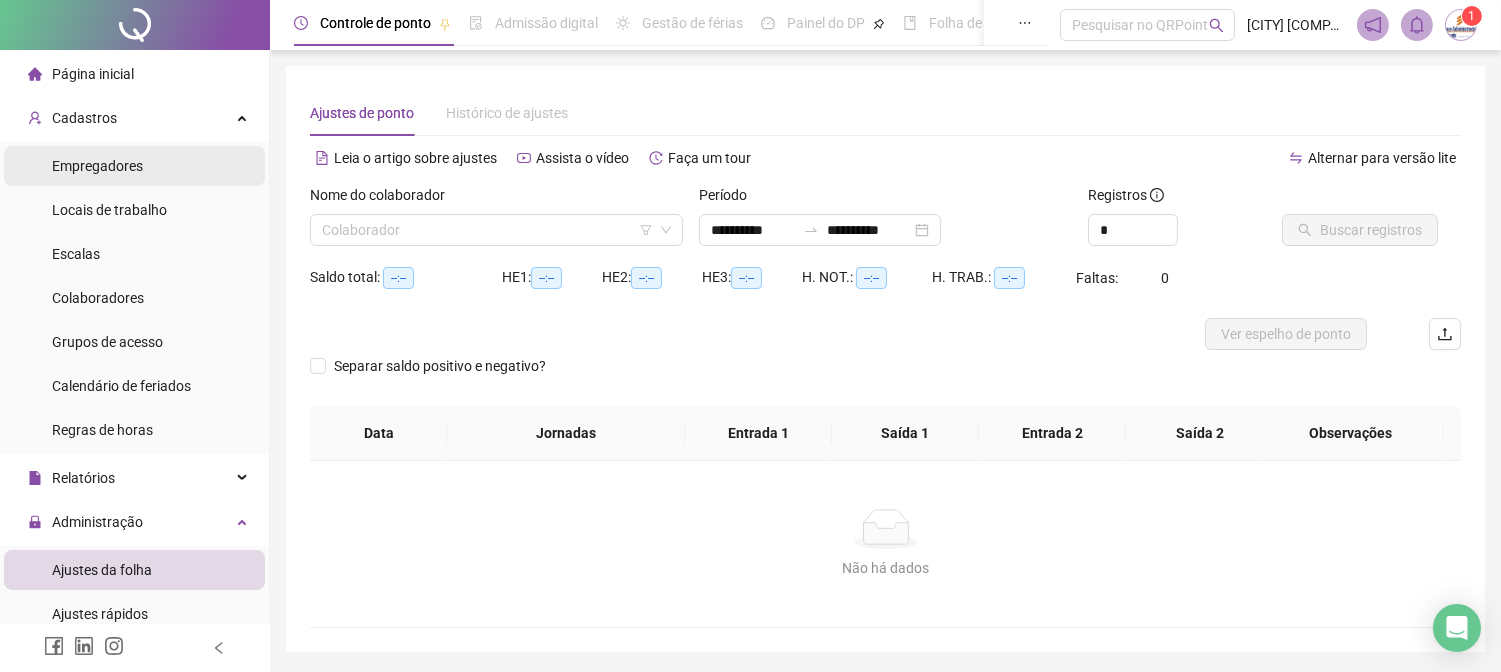 click on "Empregadores" at bounding box center (134, 166) 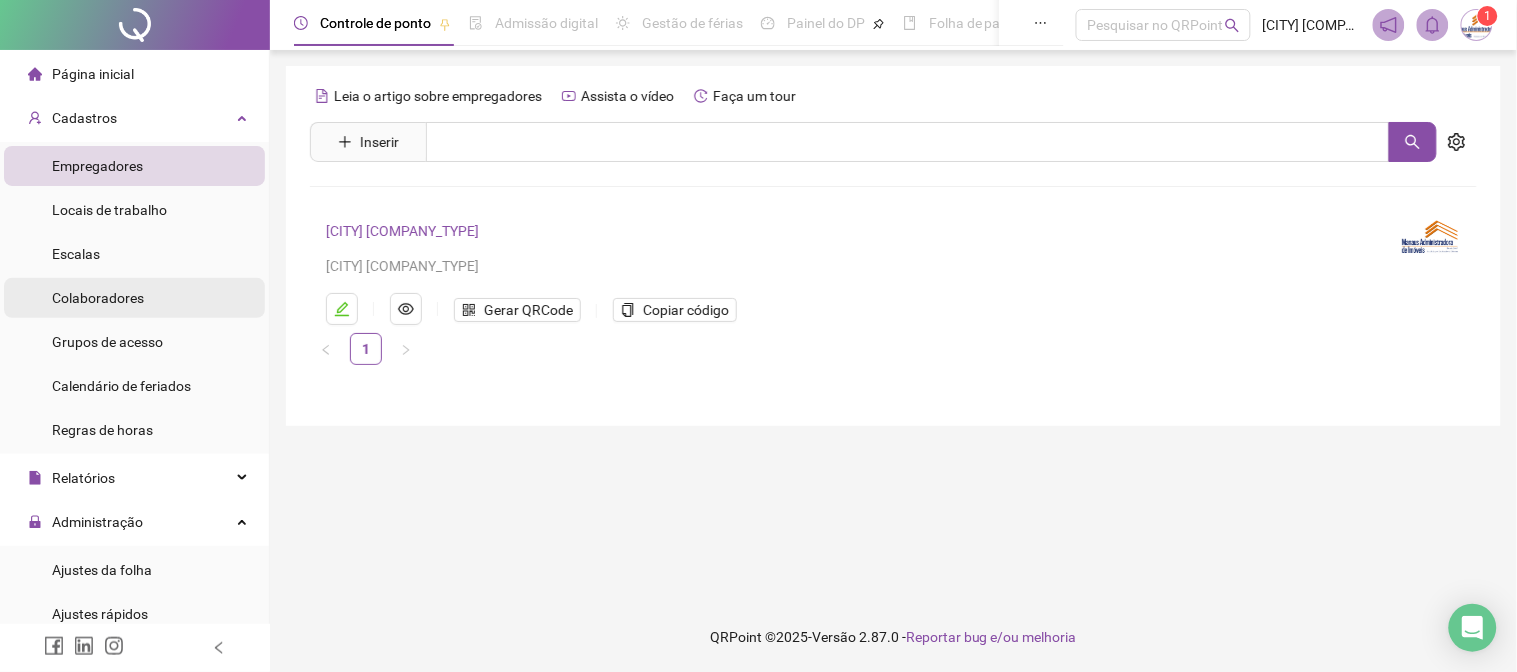 click on "Colaboradores" at bounding box center (134, 298) 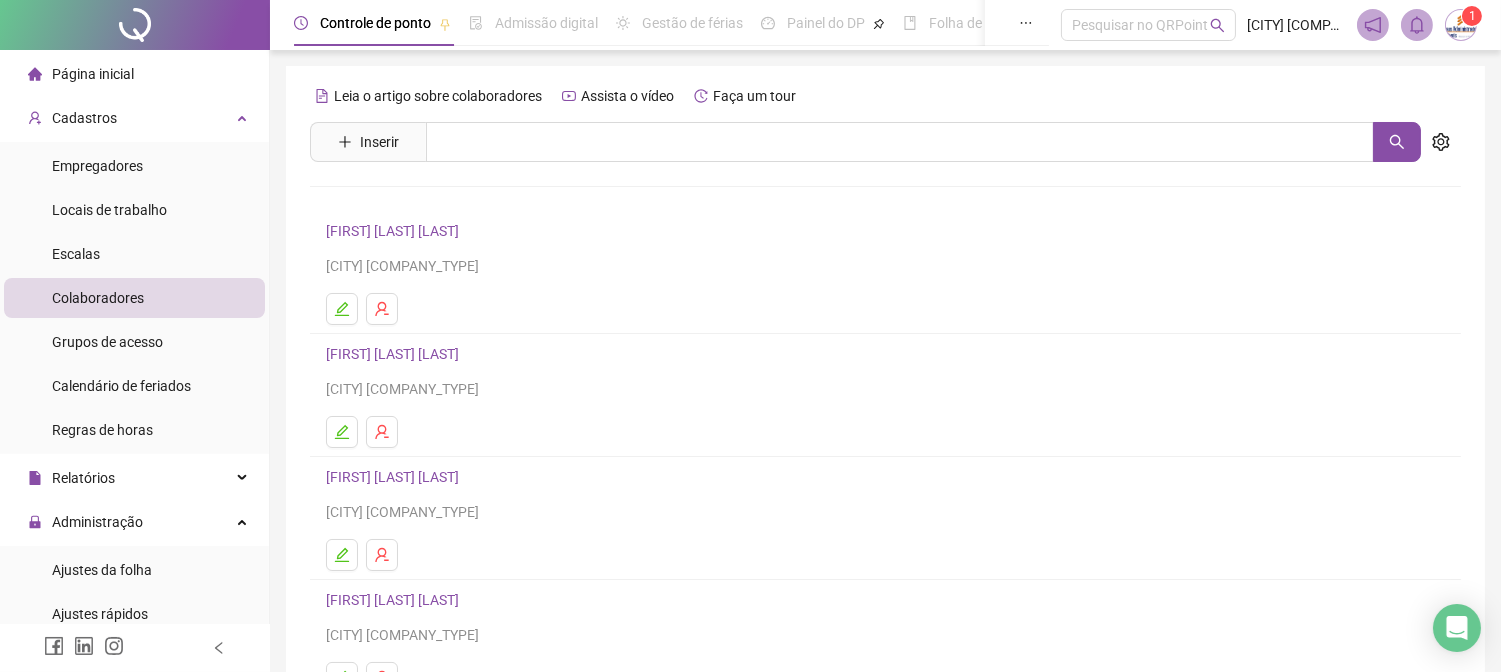 scroll, scrollTop: 222, scrollLeft: 0, axis: vertical 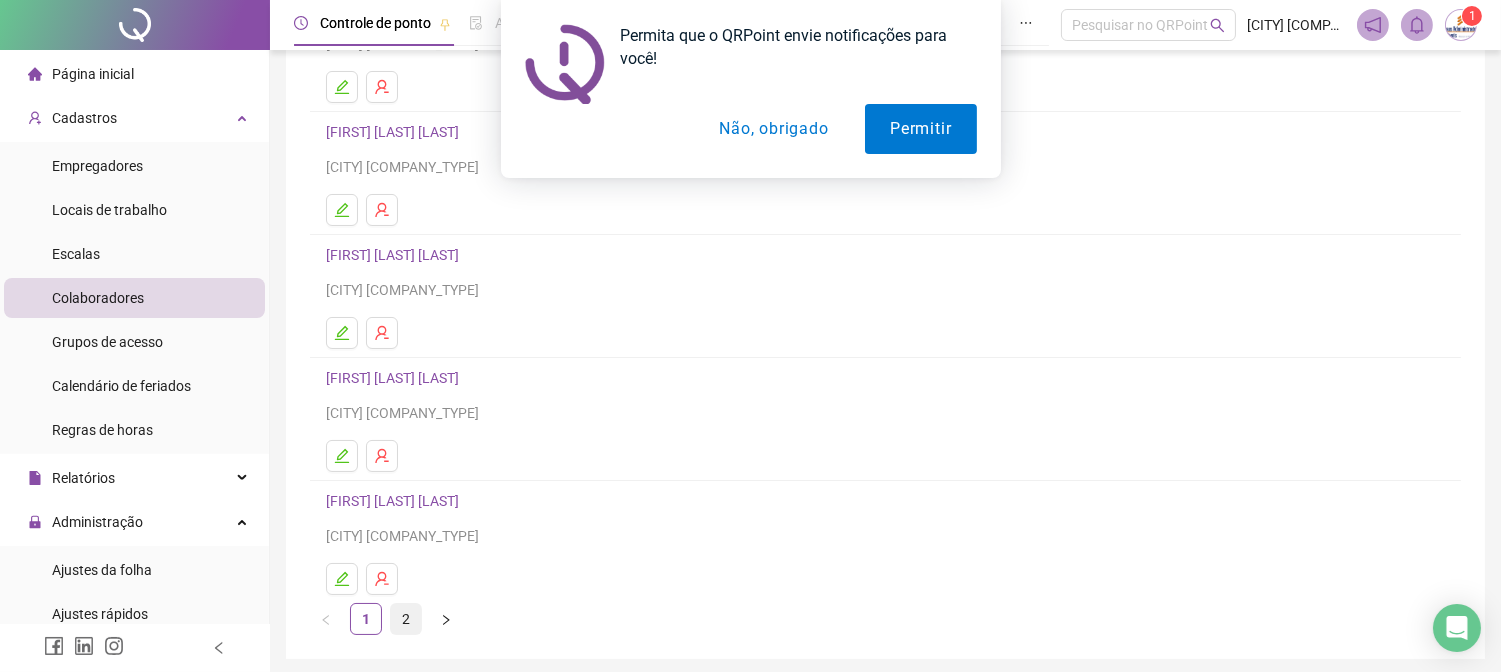click on "2" at bounding box center [406, 619] 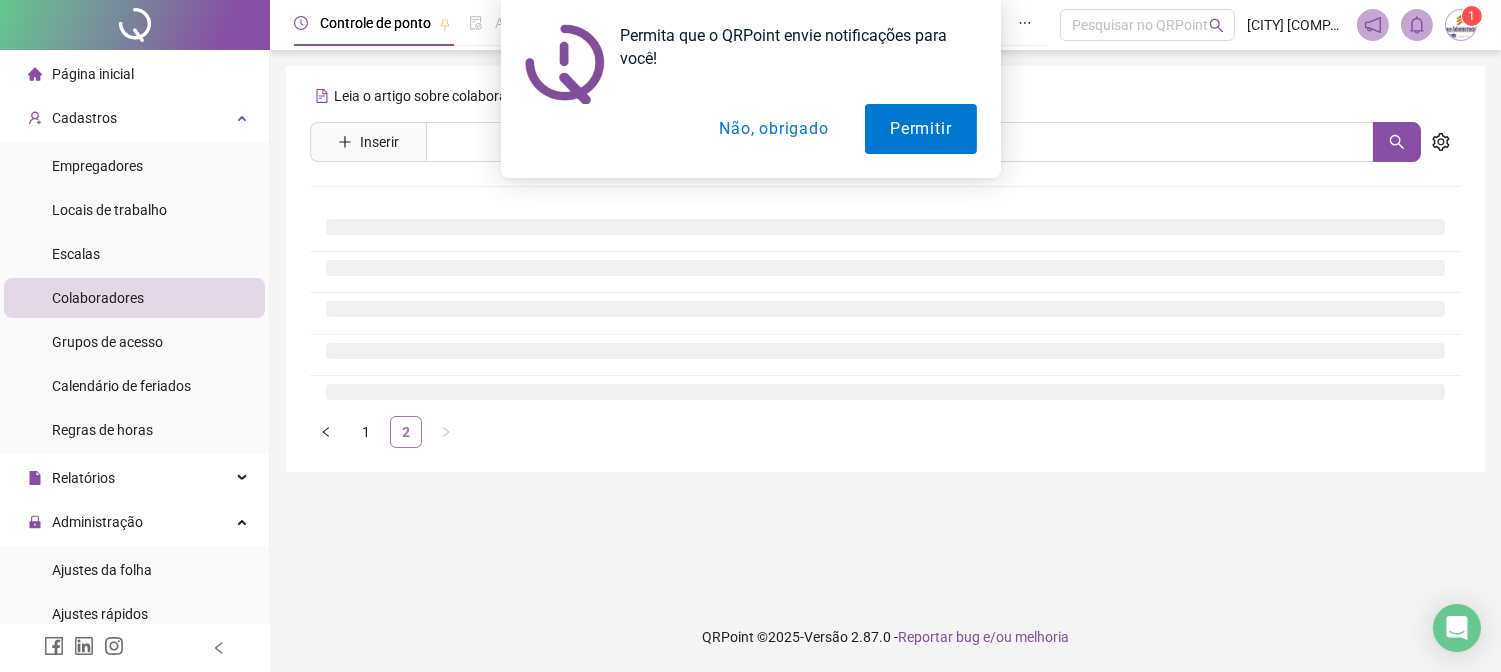 scroll, scrollTop: 0, scrollLeft: 0, axis: both 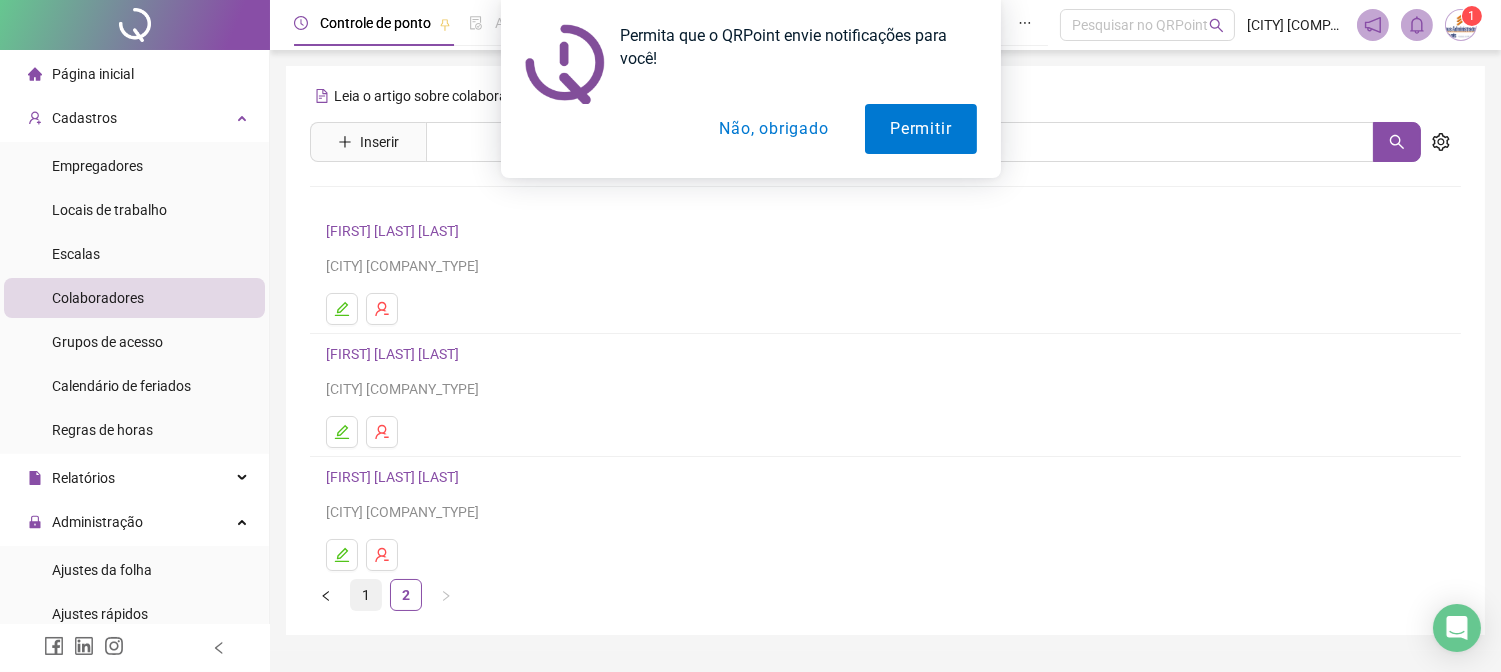 click on "1" at bounding box center (366, 595) 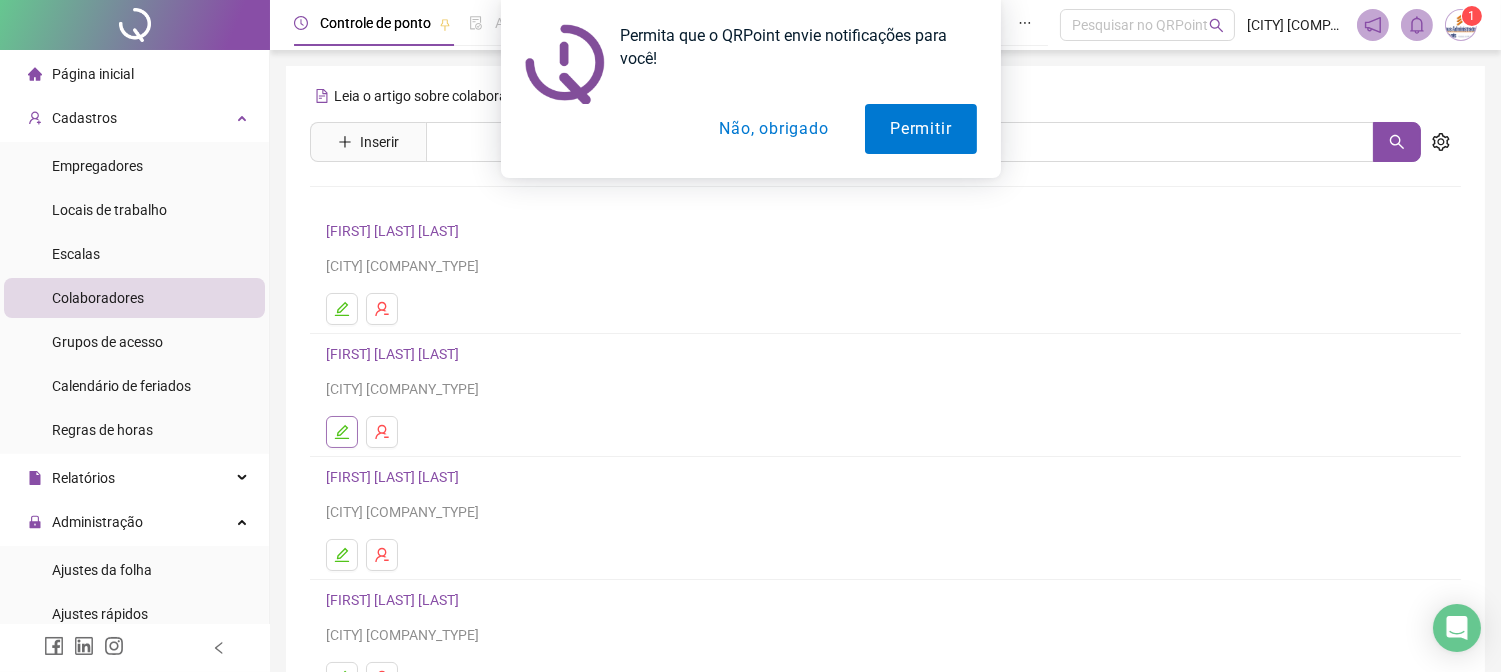 click 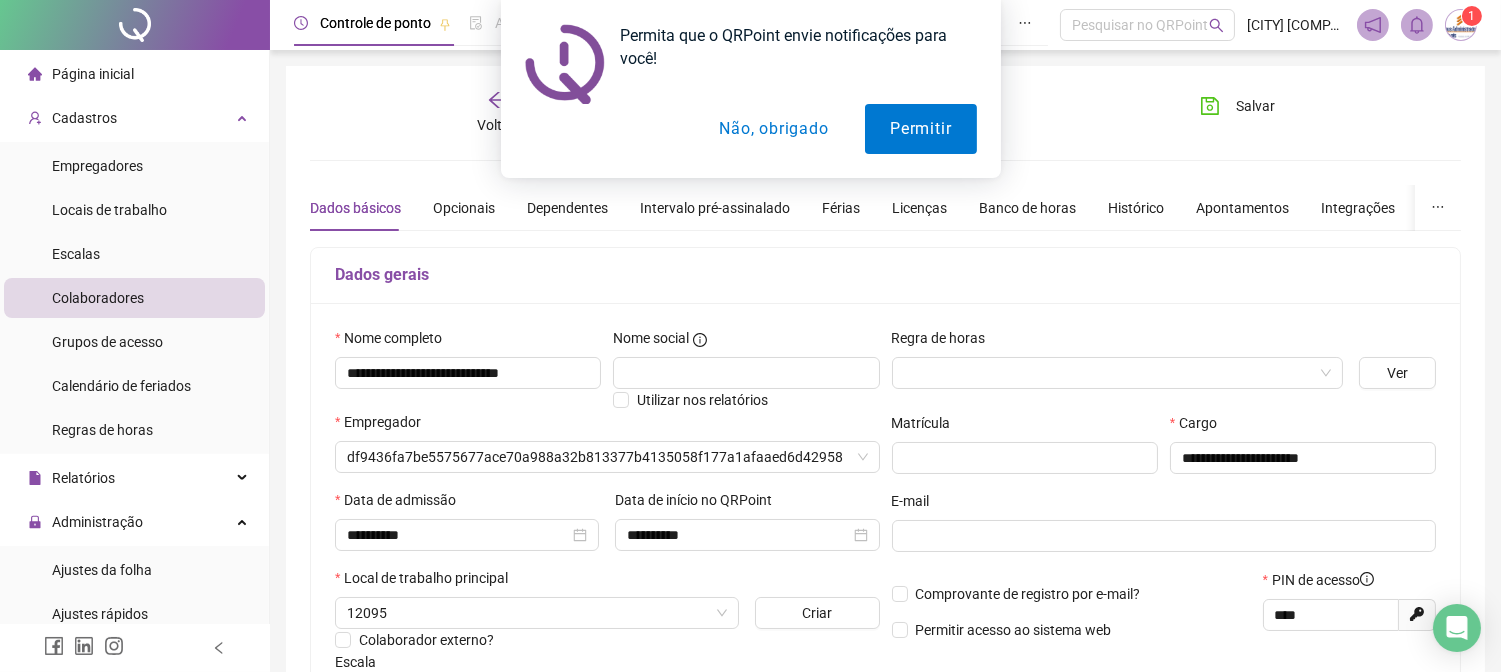 type on "**********" 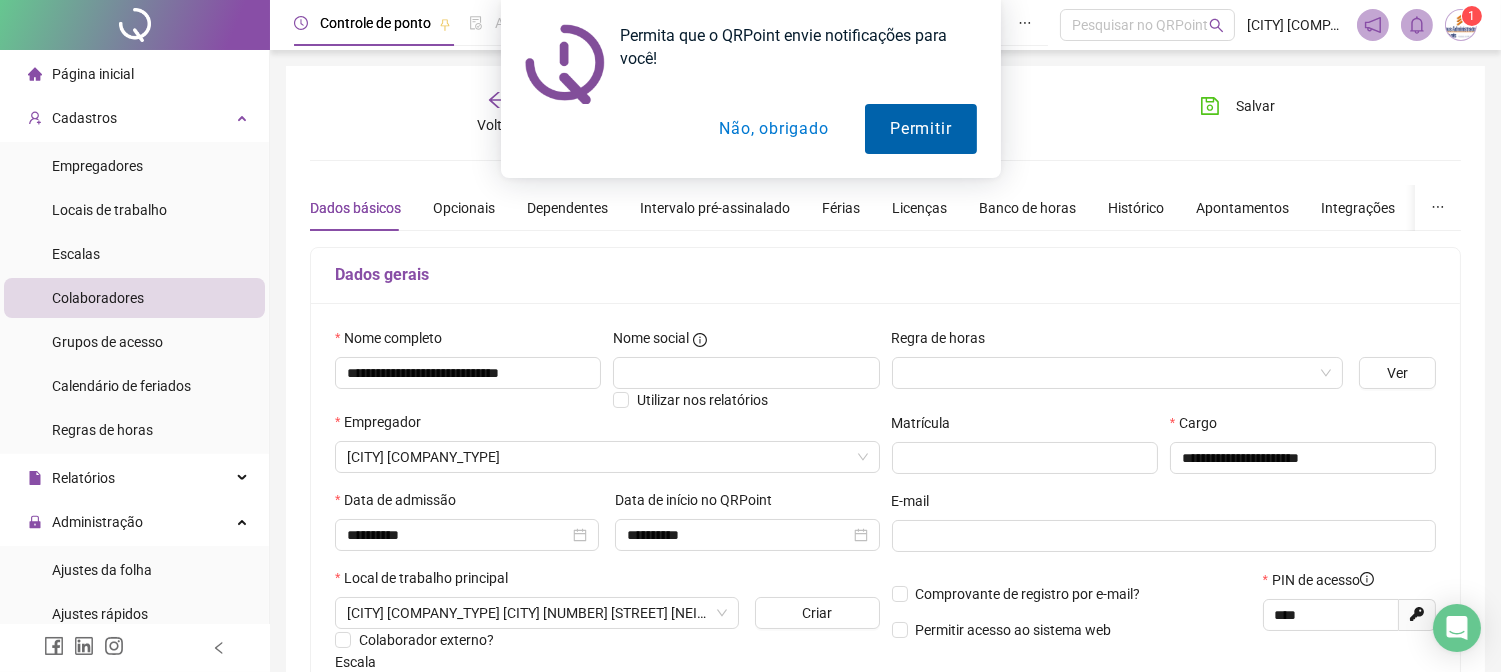 click on "Permitir" at bounding box center (920, 129) 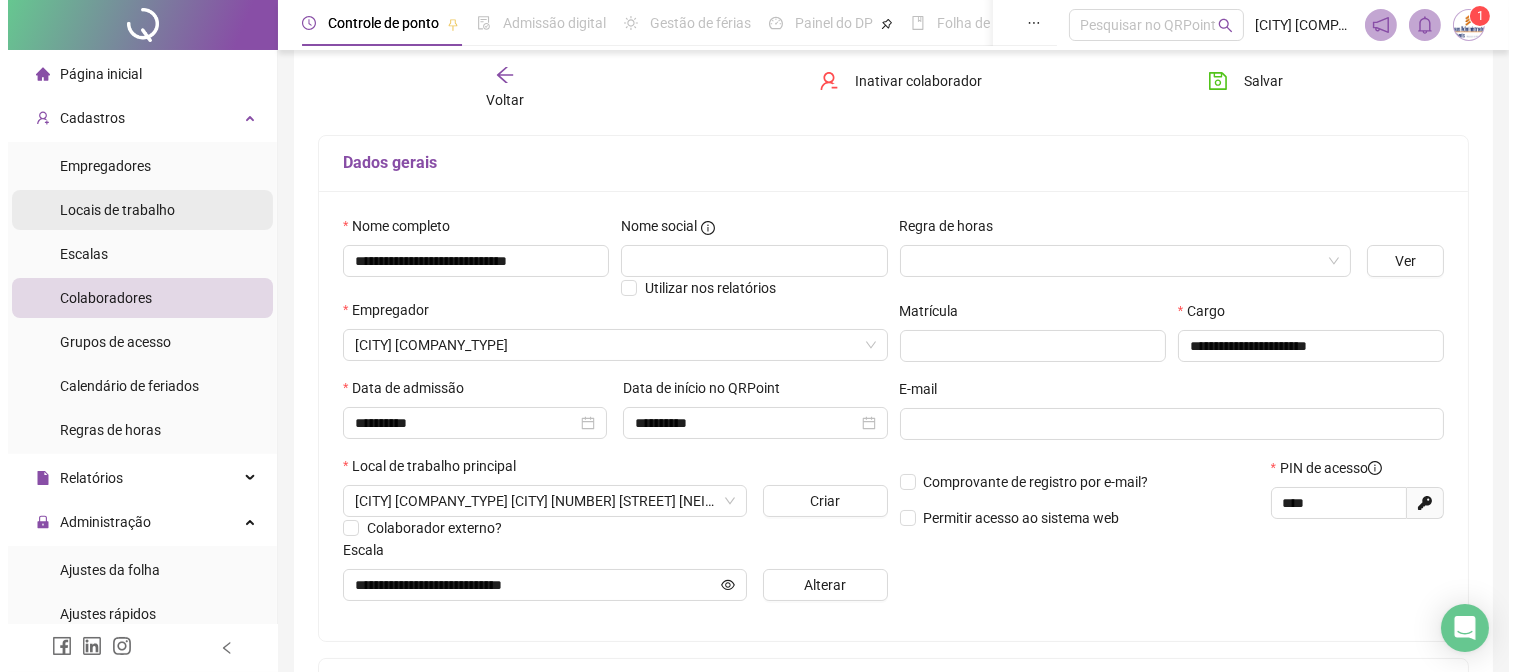 scroll, scrollTop: 0, scrollLeft: 0, axis: both 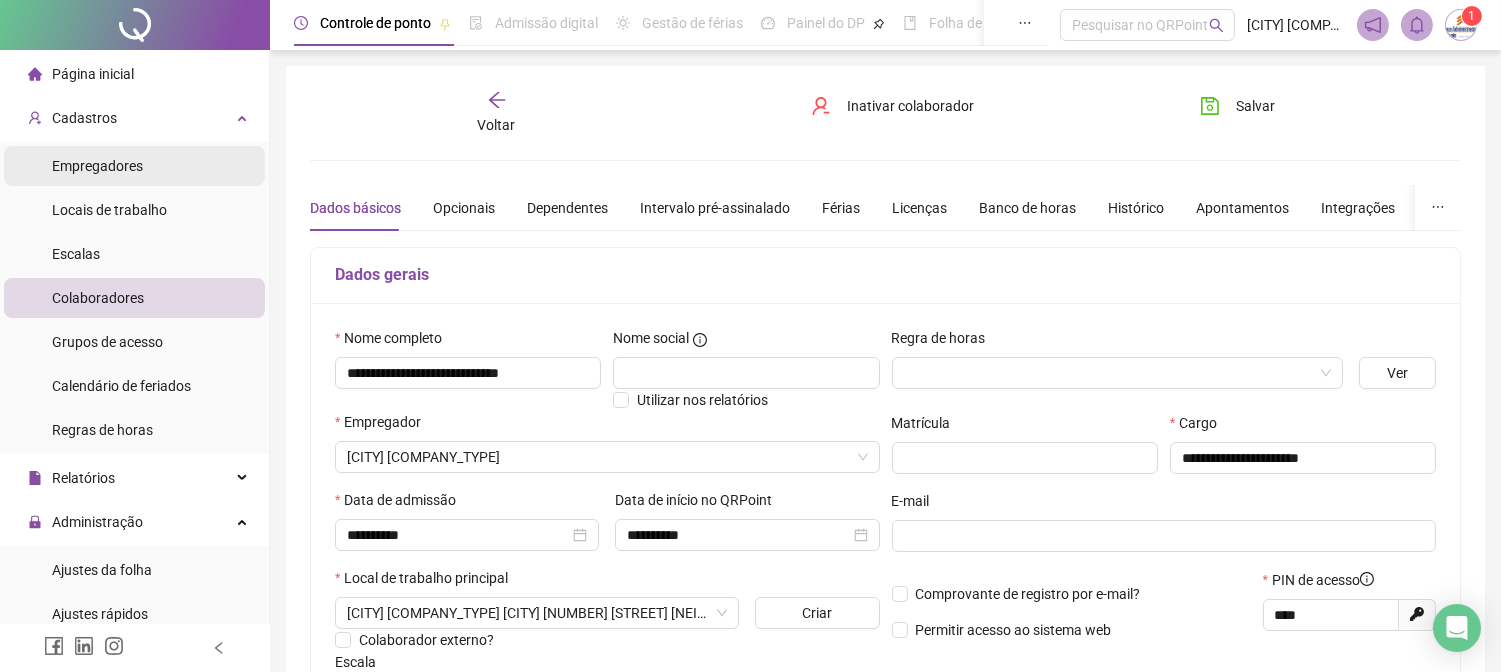 click on "Empregadores" at bounding box center (134, 166) 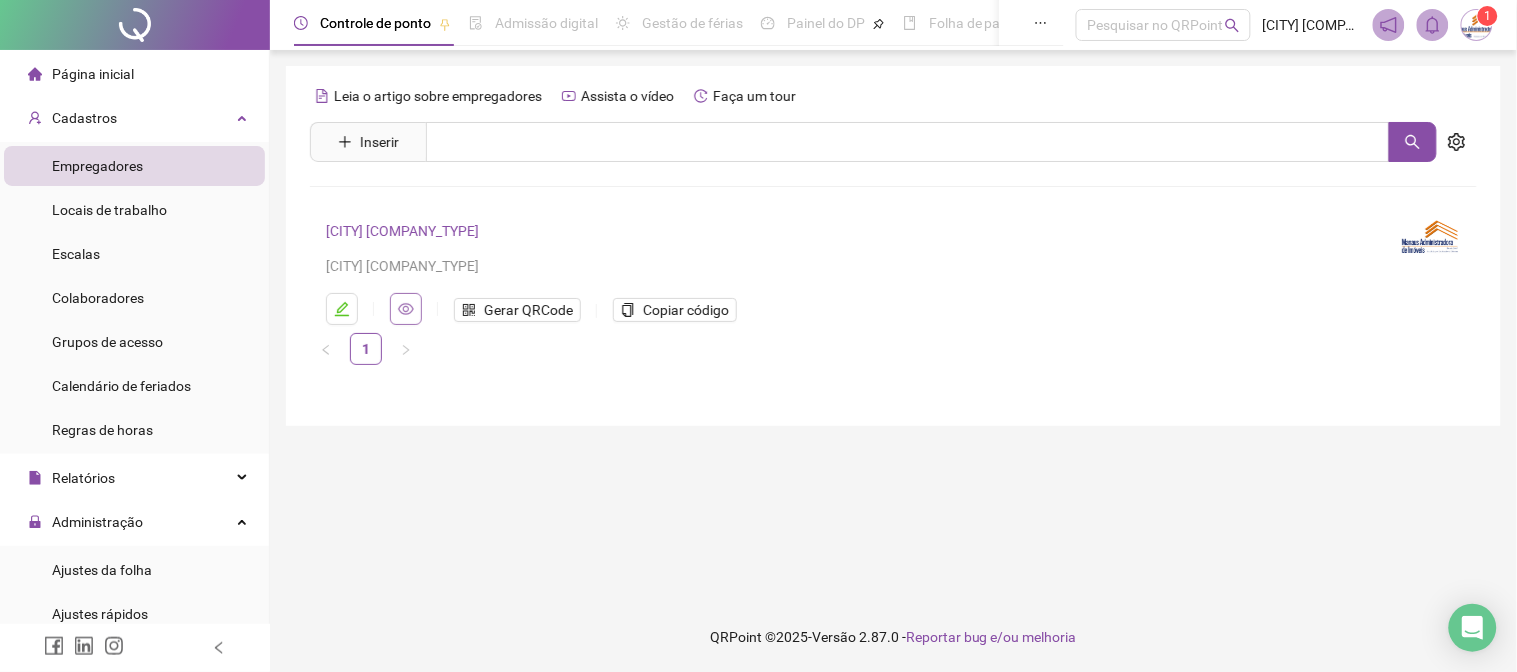 click 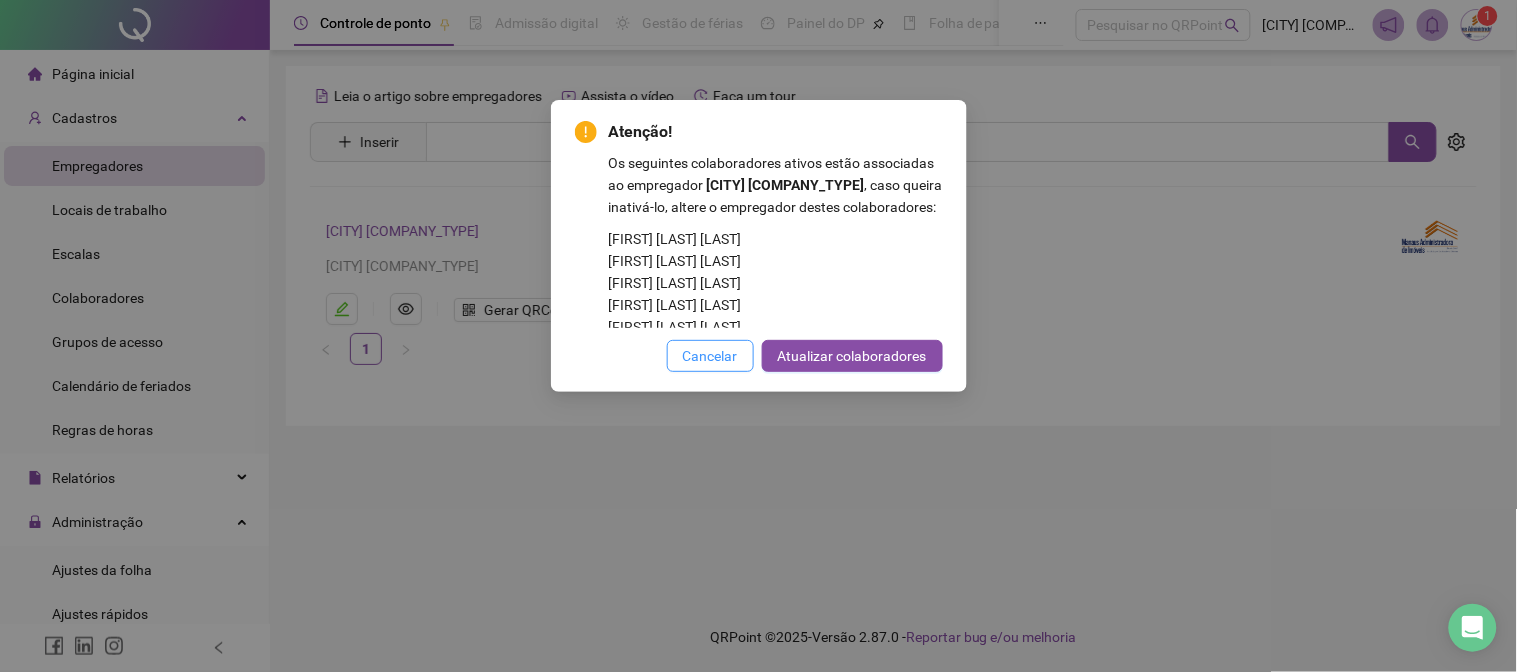 click on "Cancelar" at bounding box center [710, 356] 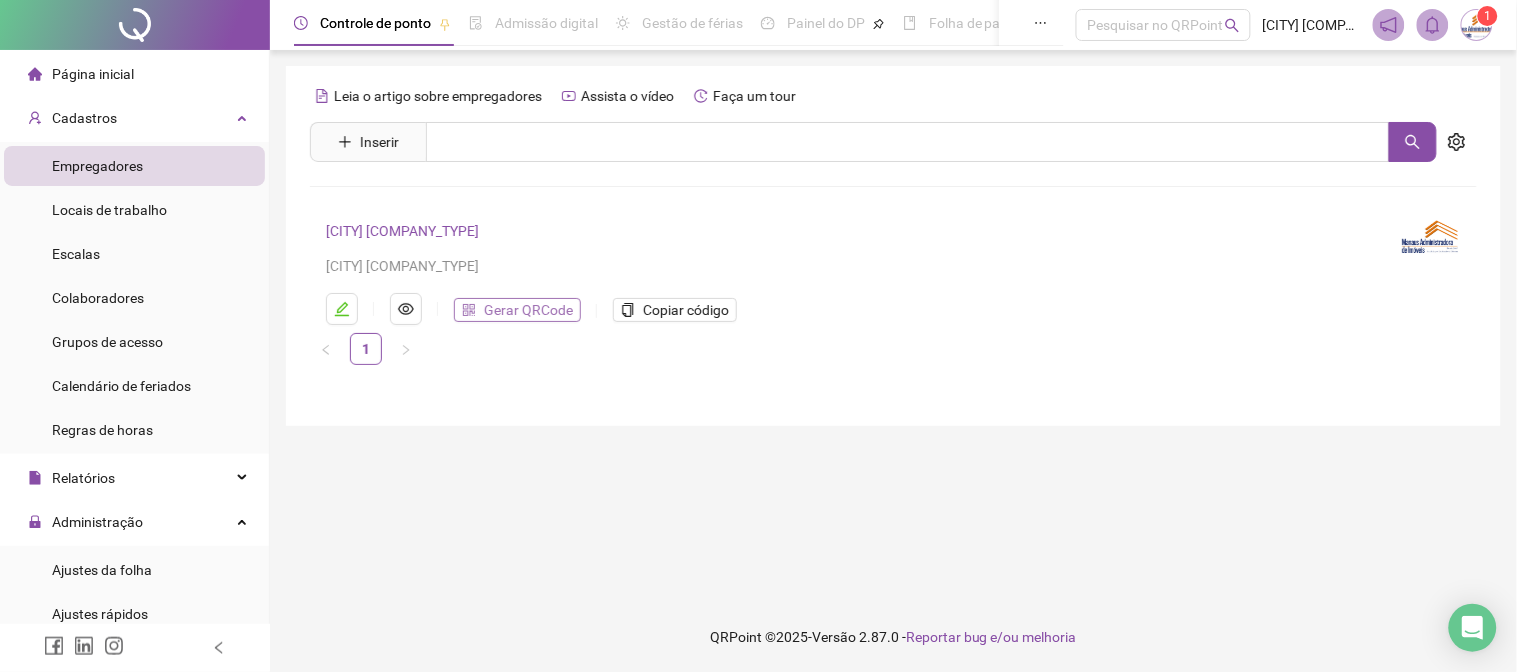 click on "Gerar QRCode" at bounding box center [528, 310] 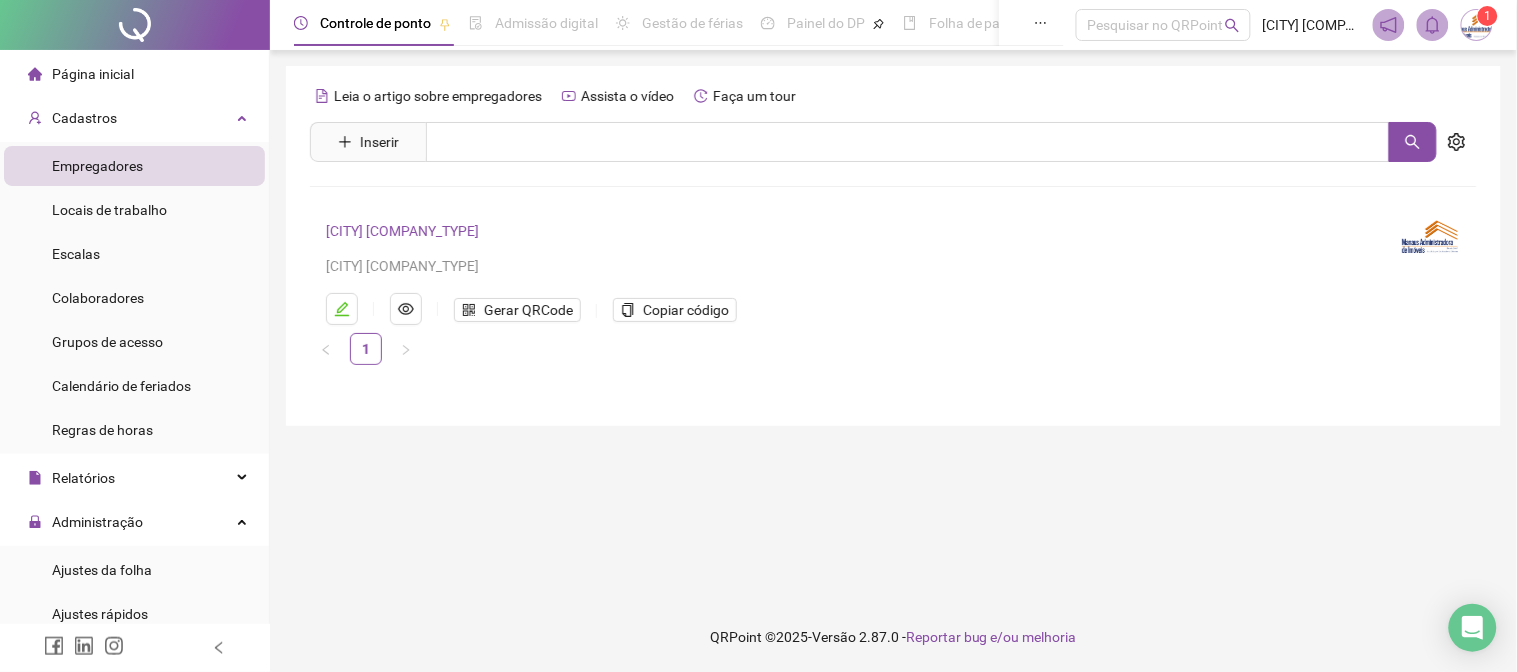 click at bounding box center [1477, 25] 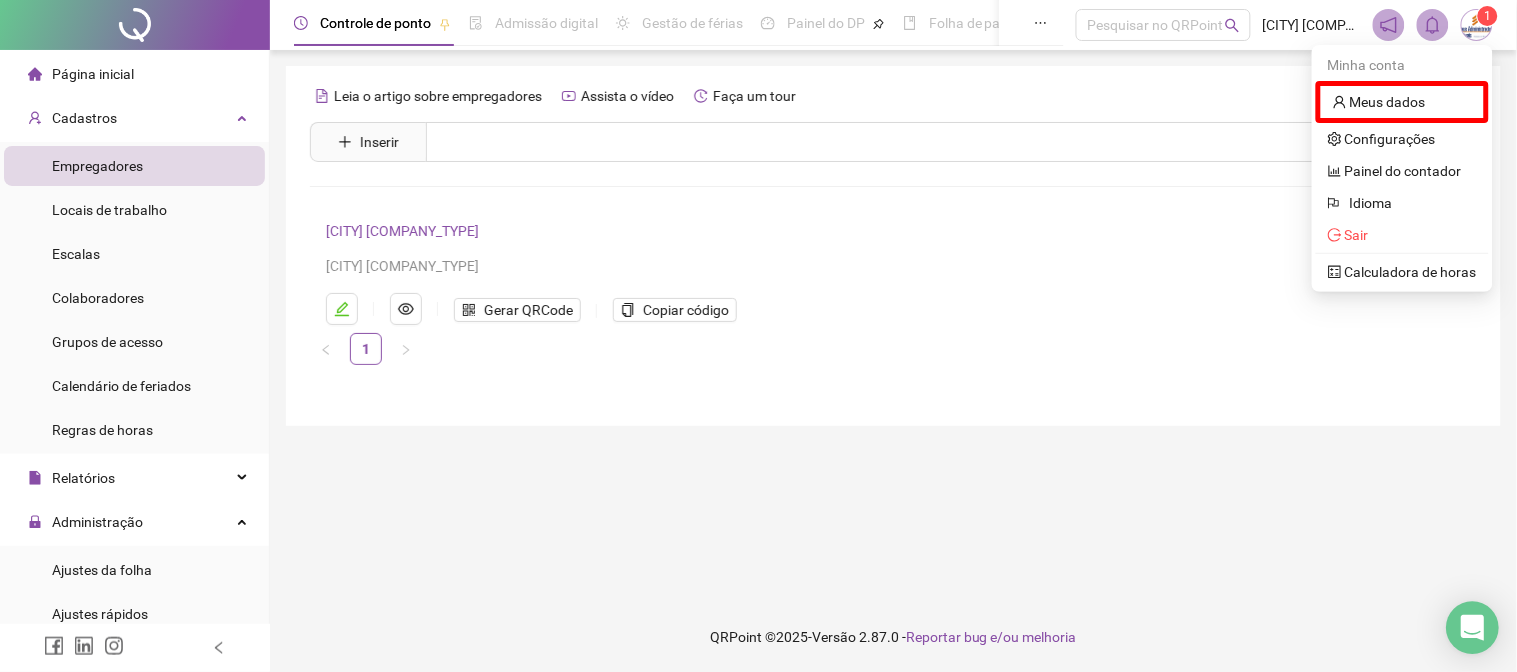click at bounding box center [1473, 628] 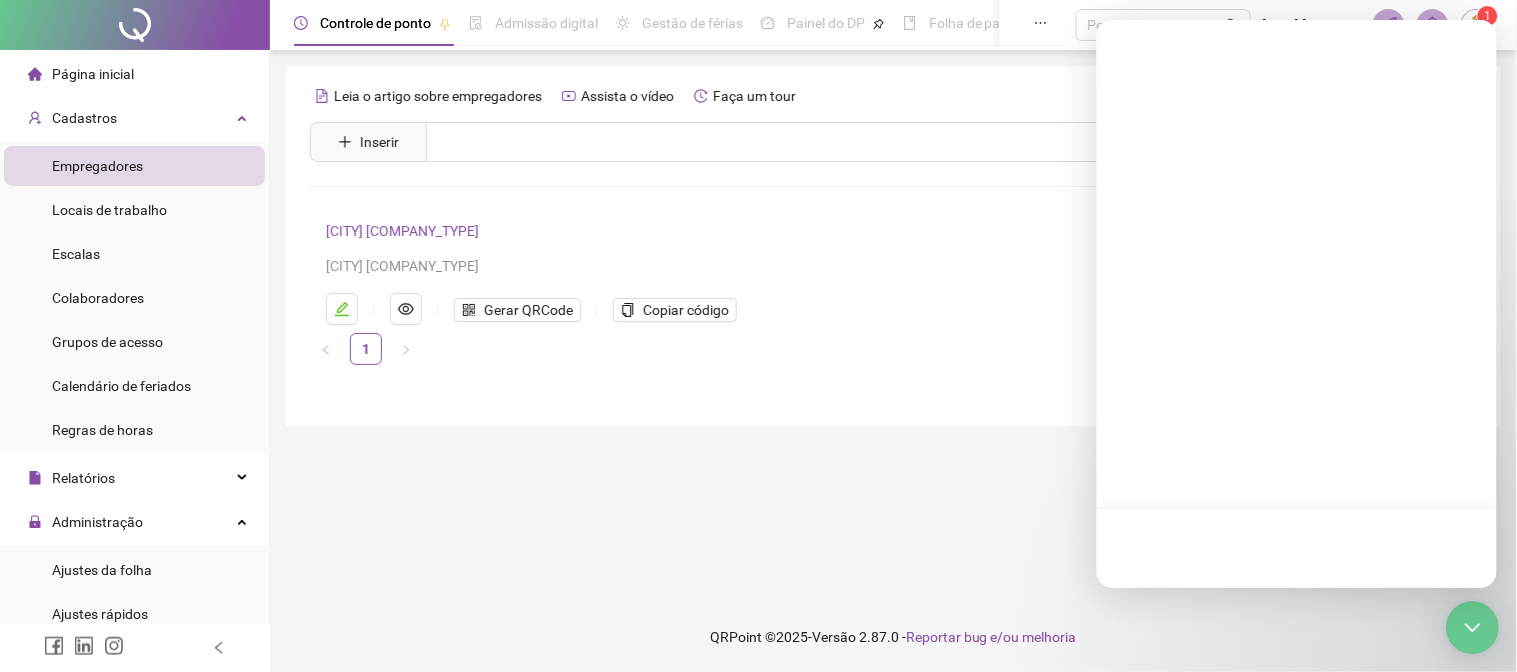 click 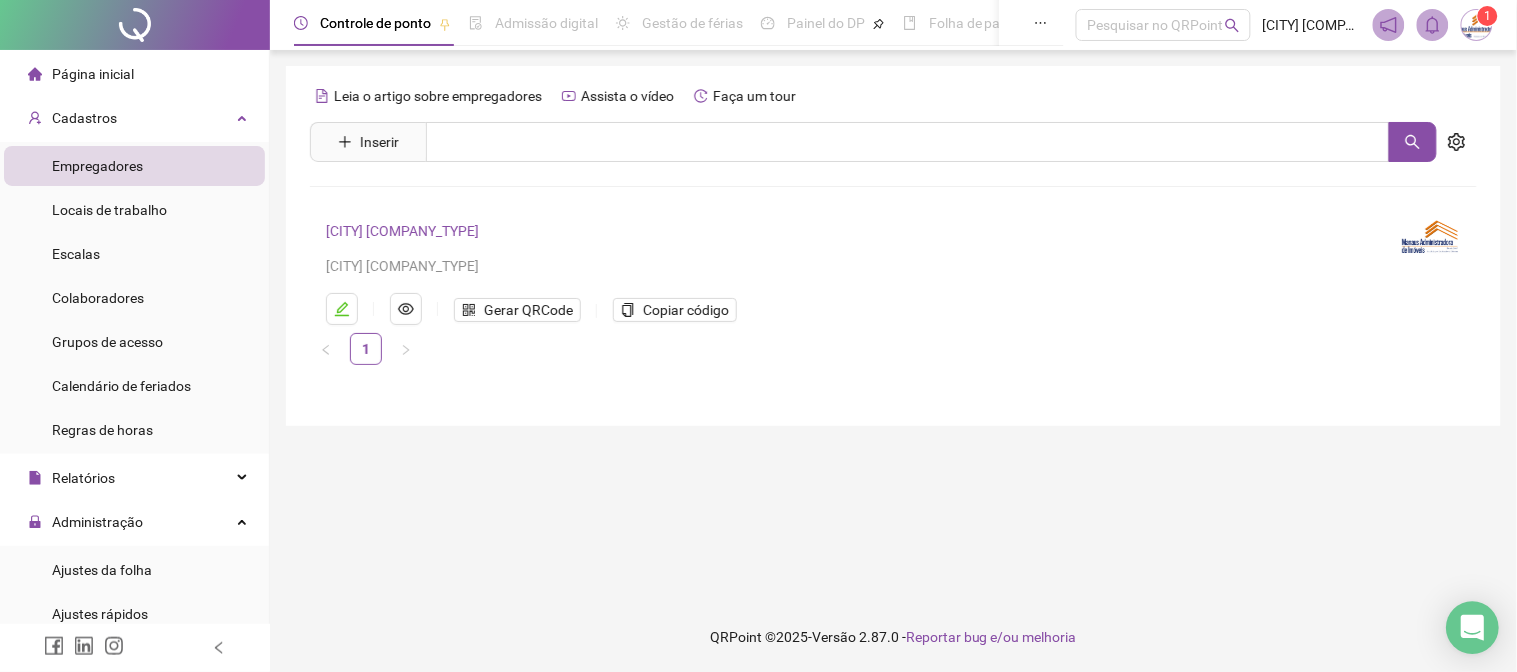 click 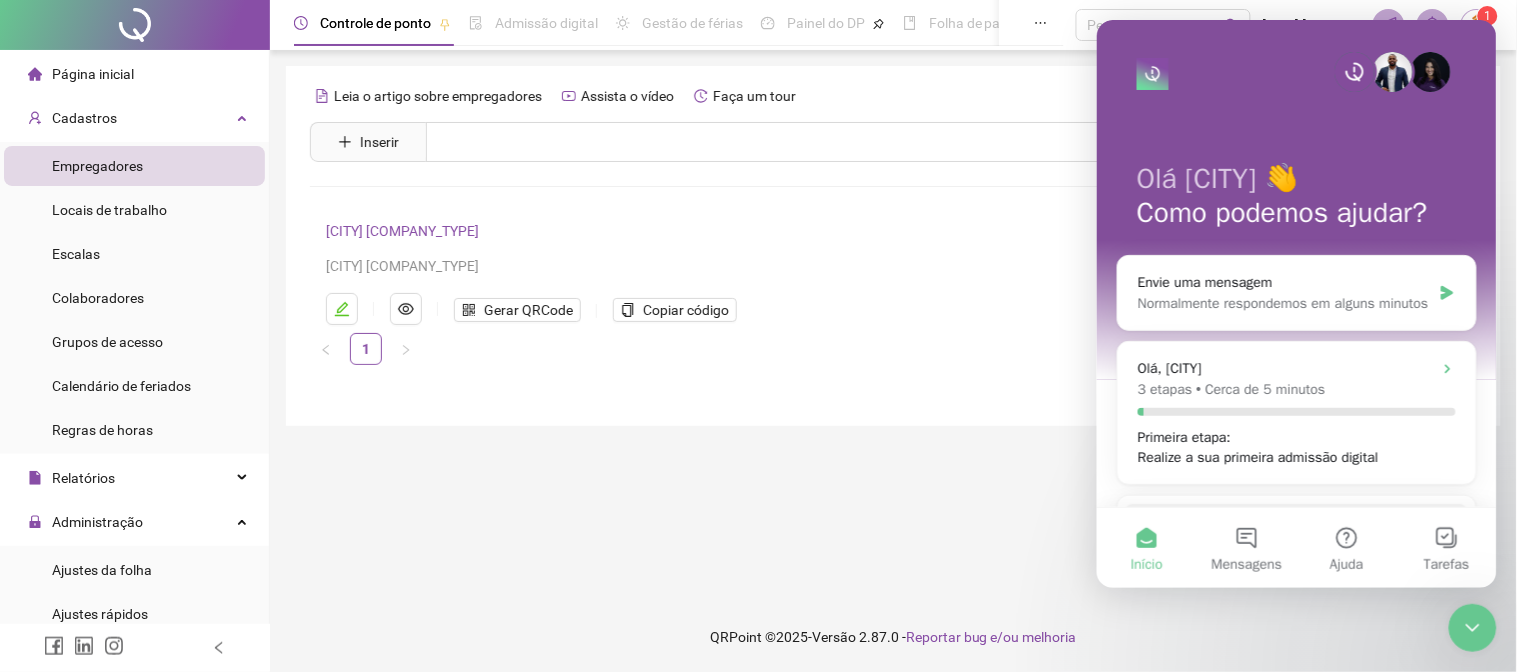 scroll, scrollTop: 0, scrollLeft: 0, axis: both 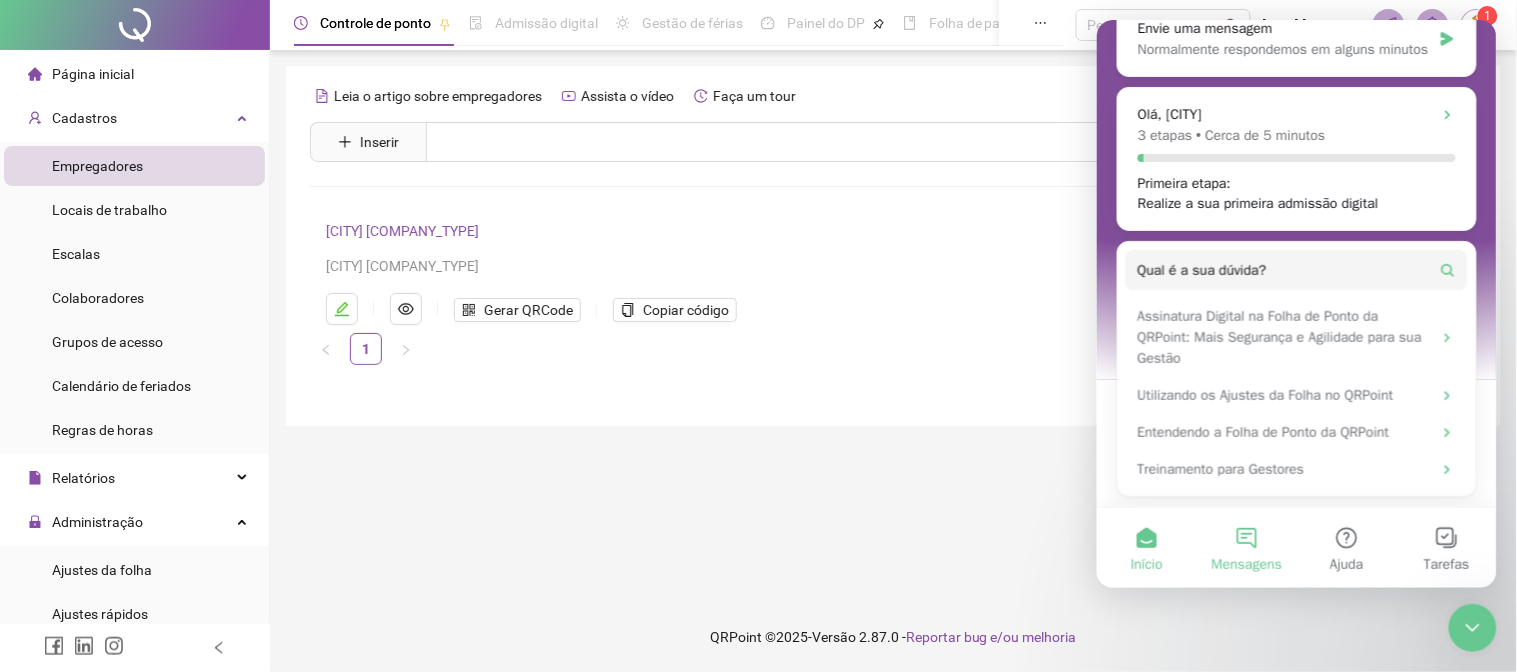 click on "Mensagens" at bounding box center [1246, 547] 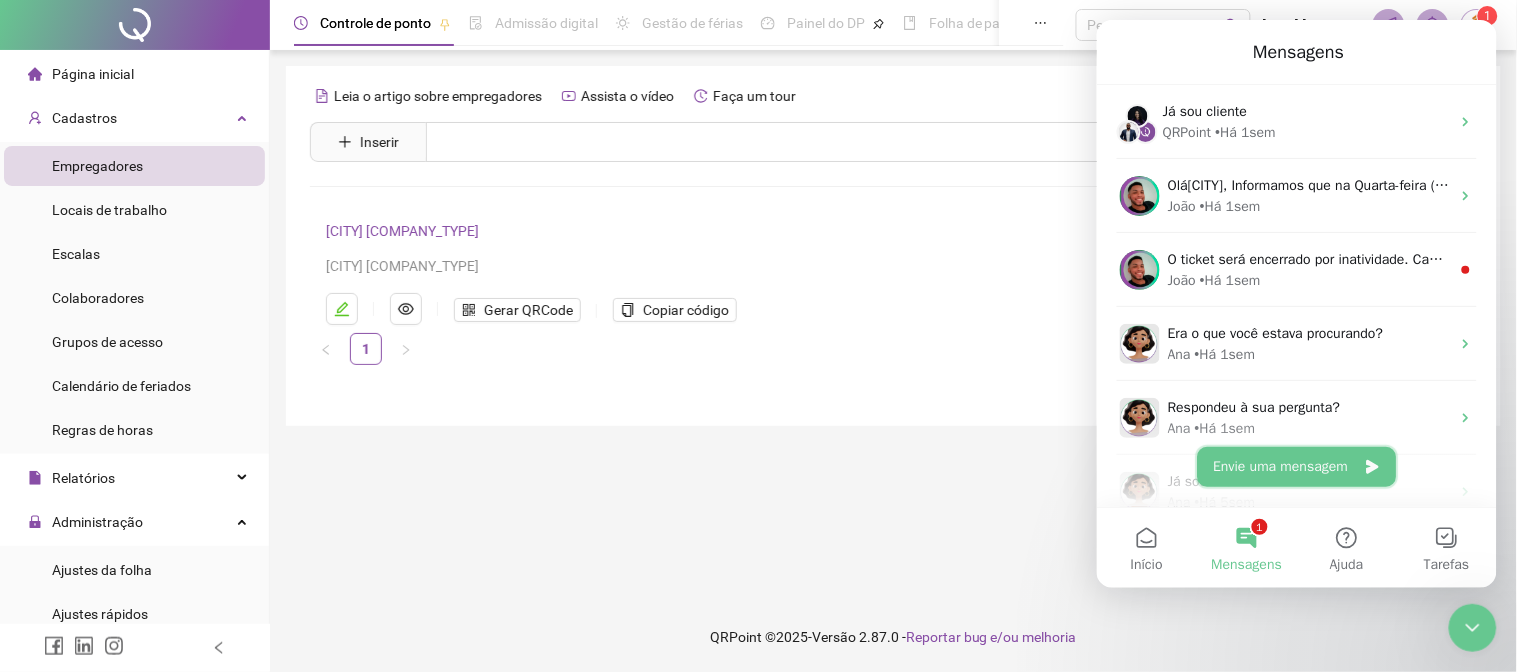 click on "Envie uma mensagem" at bounding box center (1296, 466) 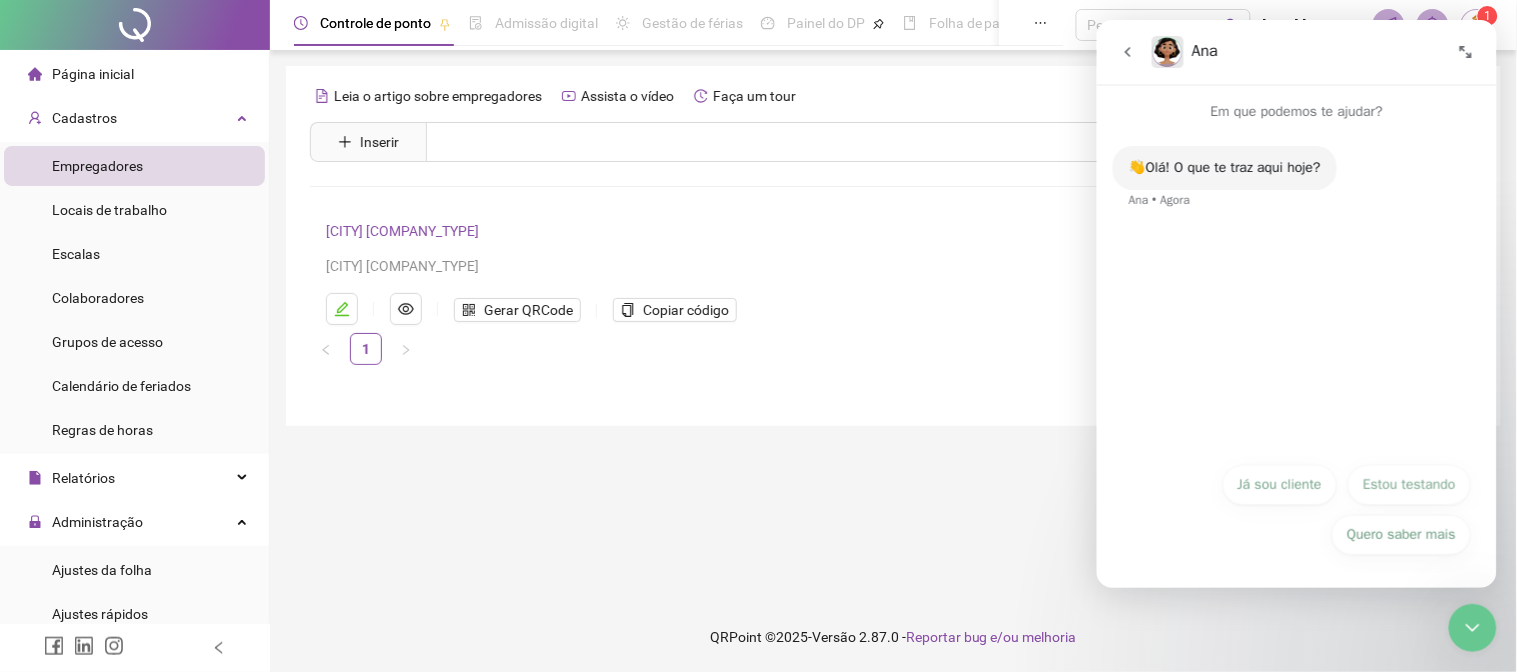 click on "Já sou cliente" at bounding box center (1279, 484) 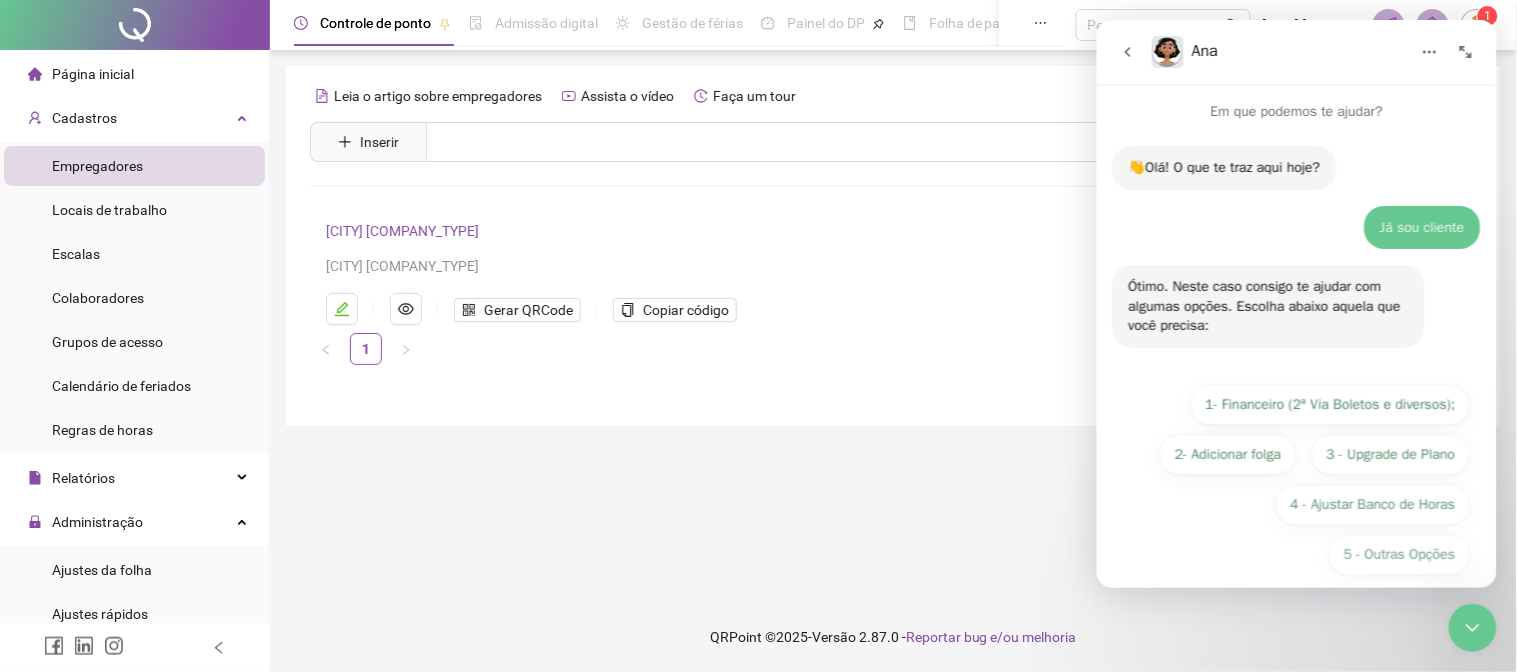 scroll, scrollTop: 21, scrollLeft: 0, axis: vertical 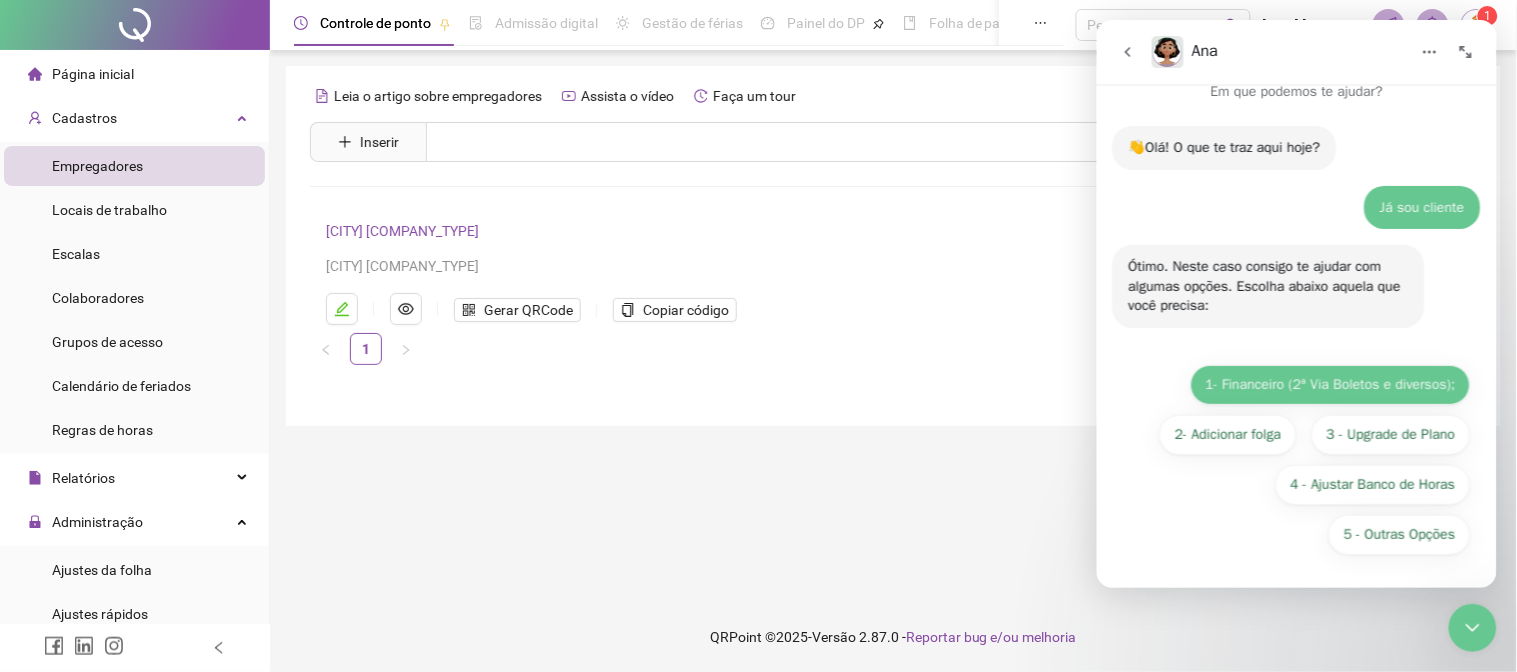 click on "1- Financeiro (2ª Via Boletos e diversos);" at bounding box center (1330, 384) 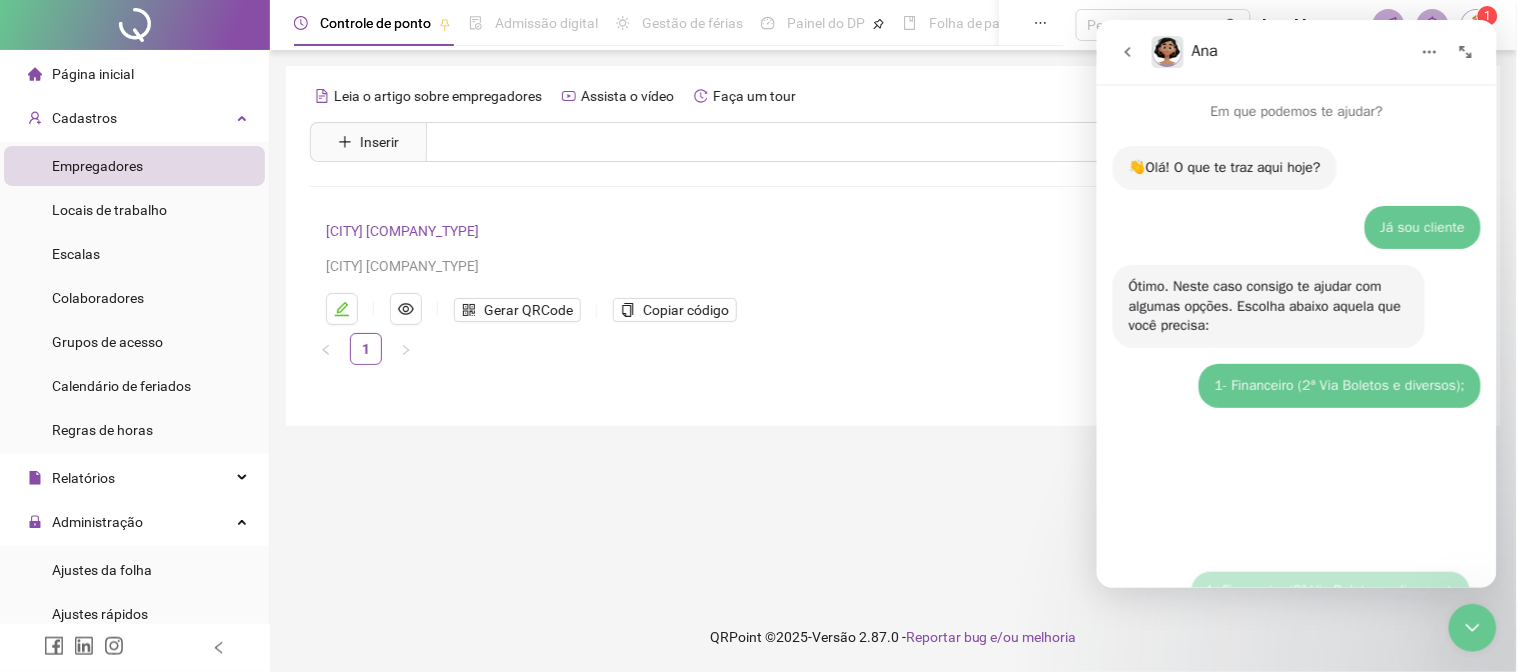 scroll, scrollTop: 0, scrollLeft: 0, axis: both 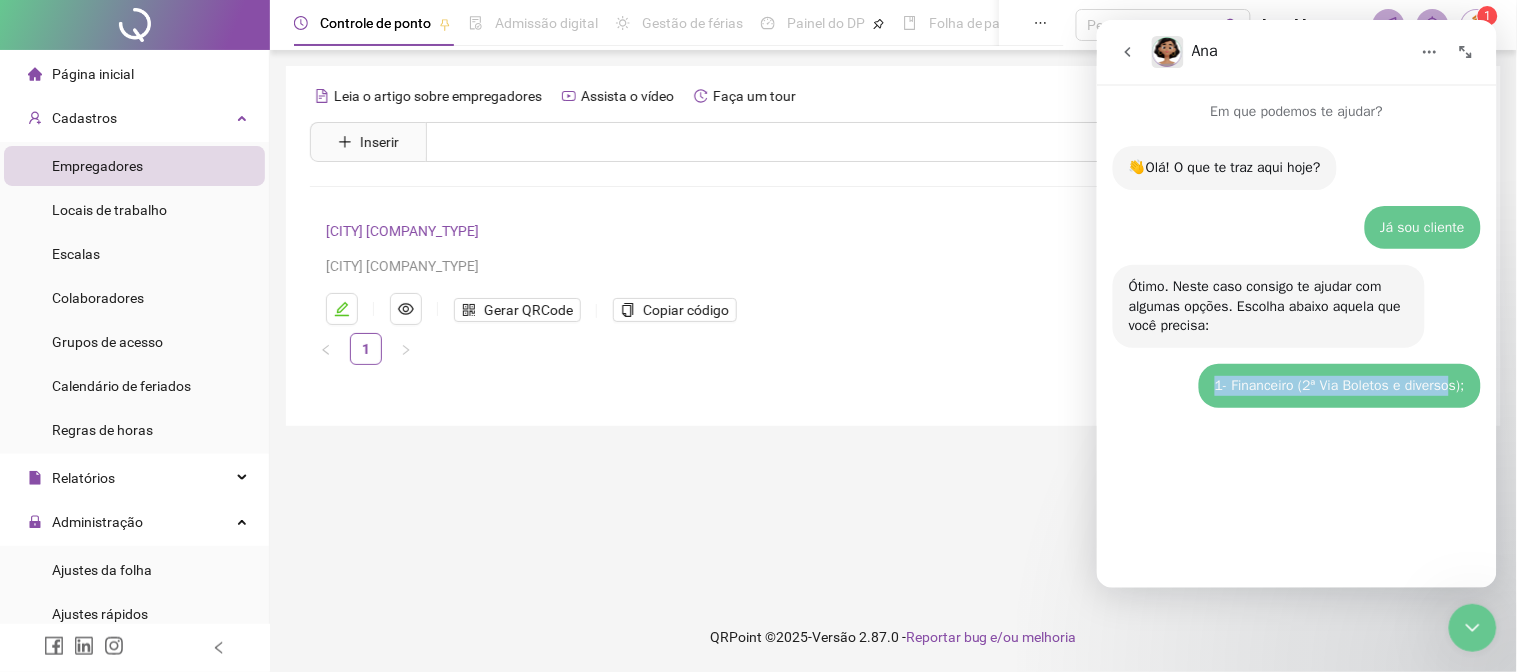 drag, startPoint x: 1193, startPoint y: 391, endPoint x: 1449, endPoint y: 390, distance: 256.00195 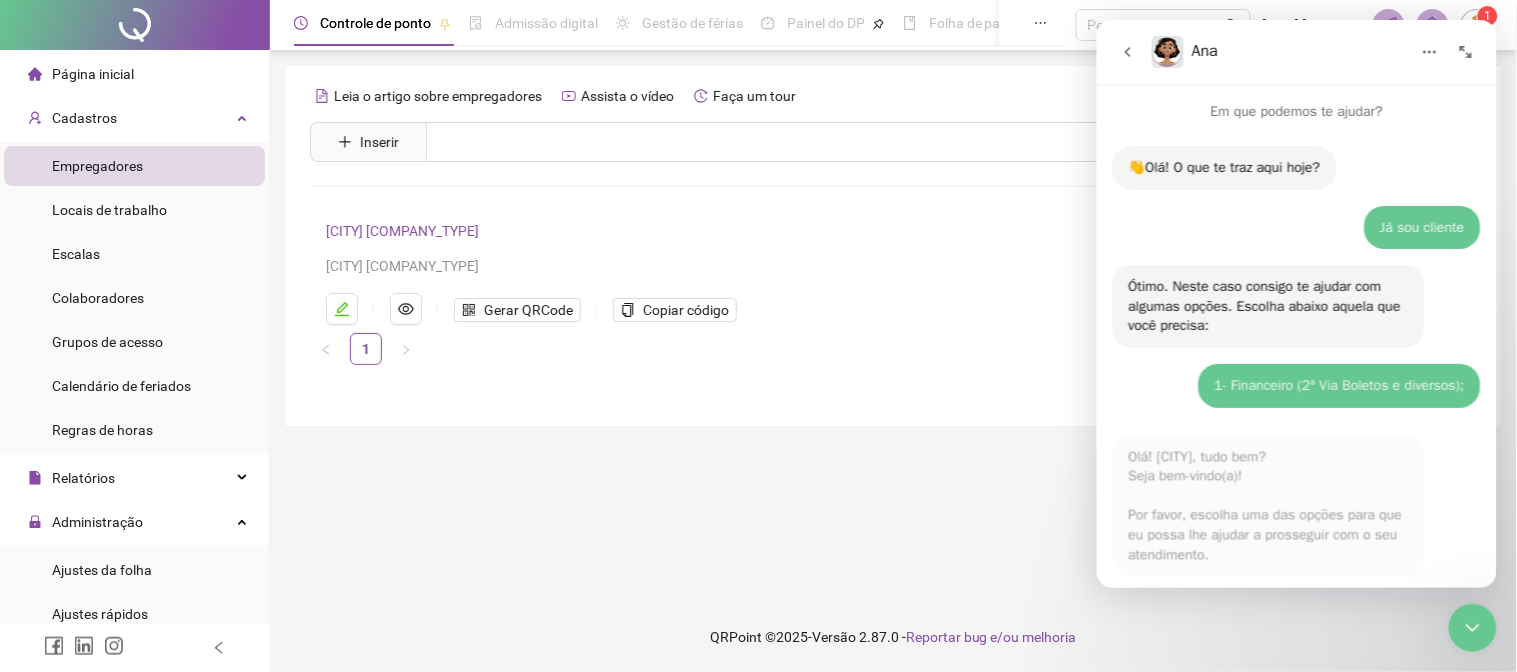 scroll, scrollTop: 255, scrollLeft: 0, axis: vertical 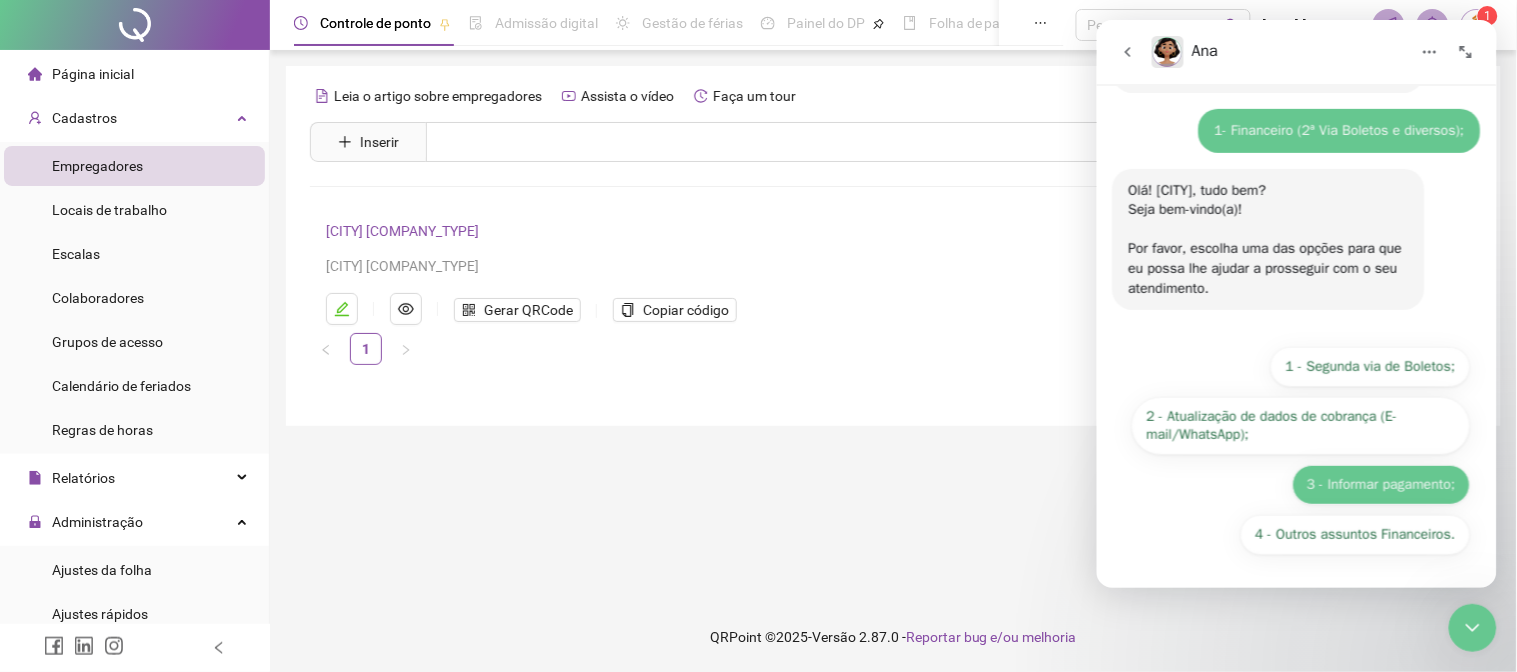 click on "3 - Informar pagamento;" at bounding box center [1381, 484] 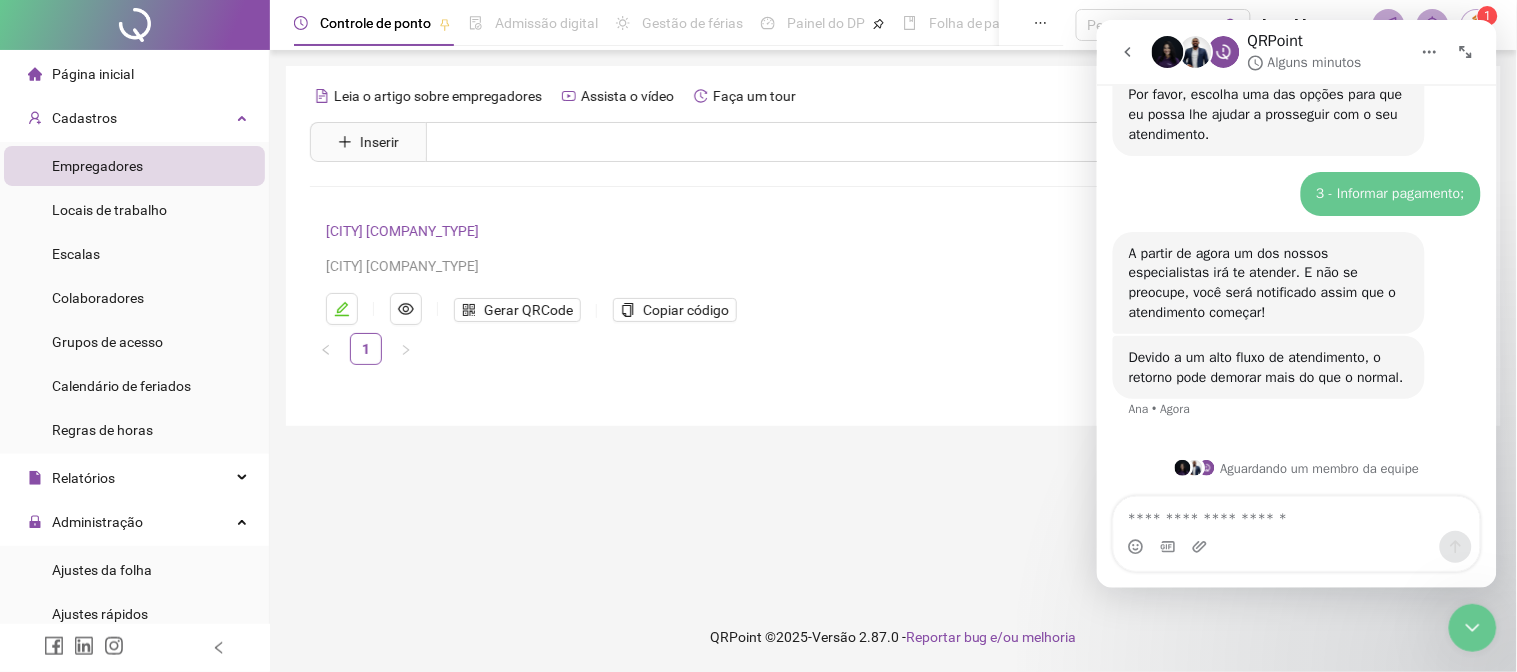 scroll, scrollTop: 428, scrollLeft: 0, axis: vertical 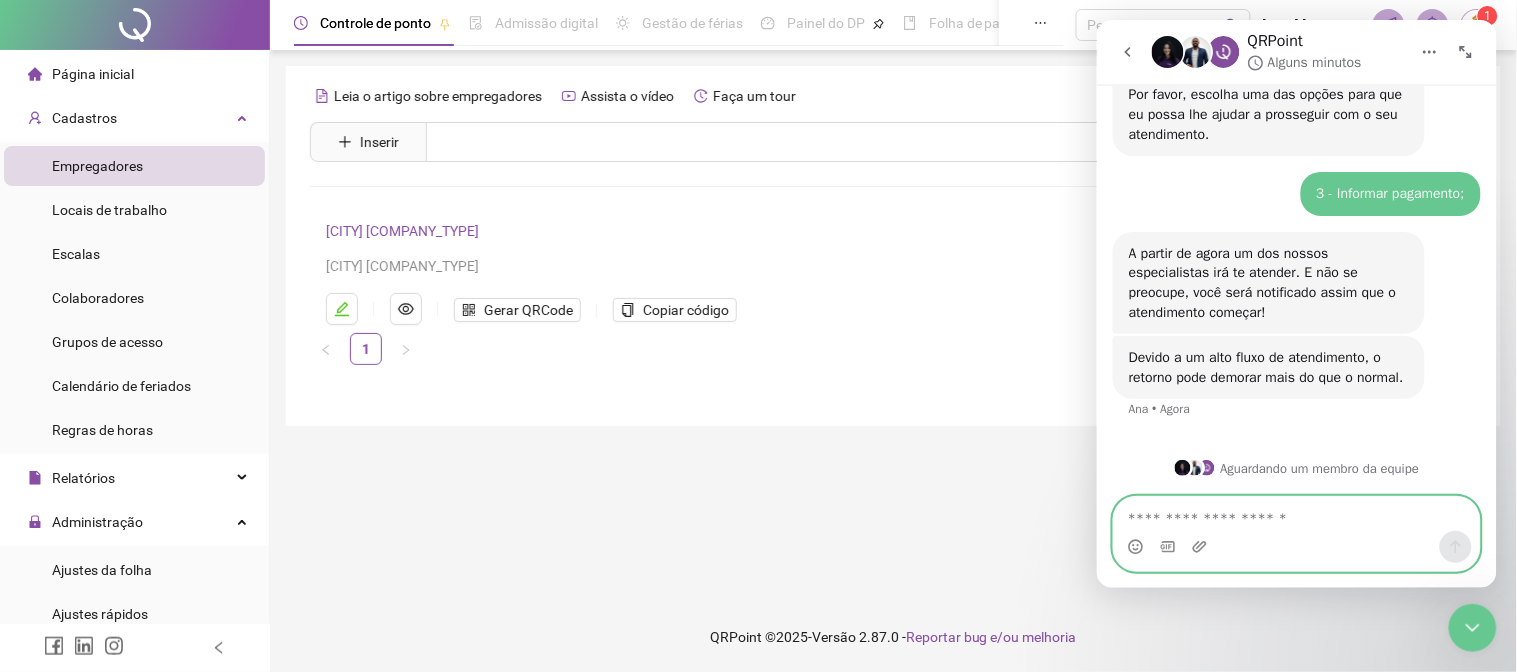 click at bounding box center (1296, 513) 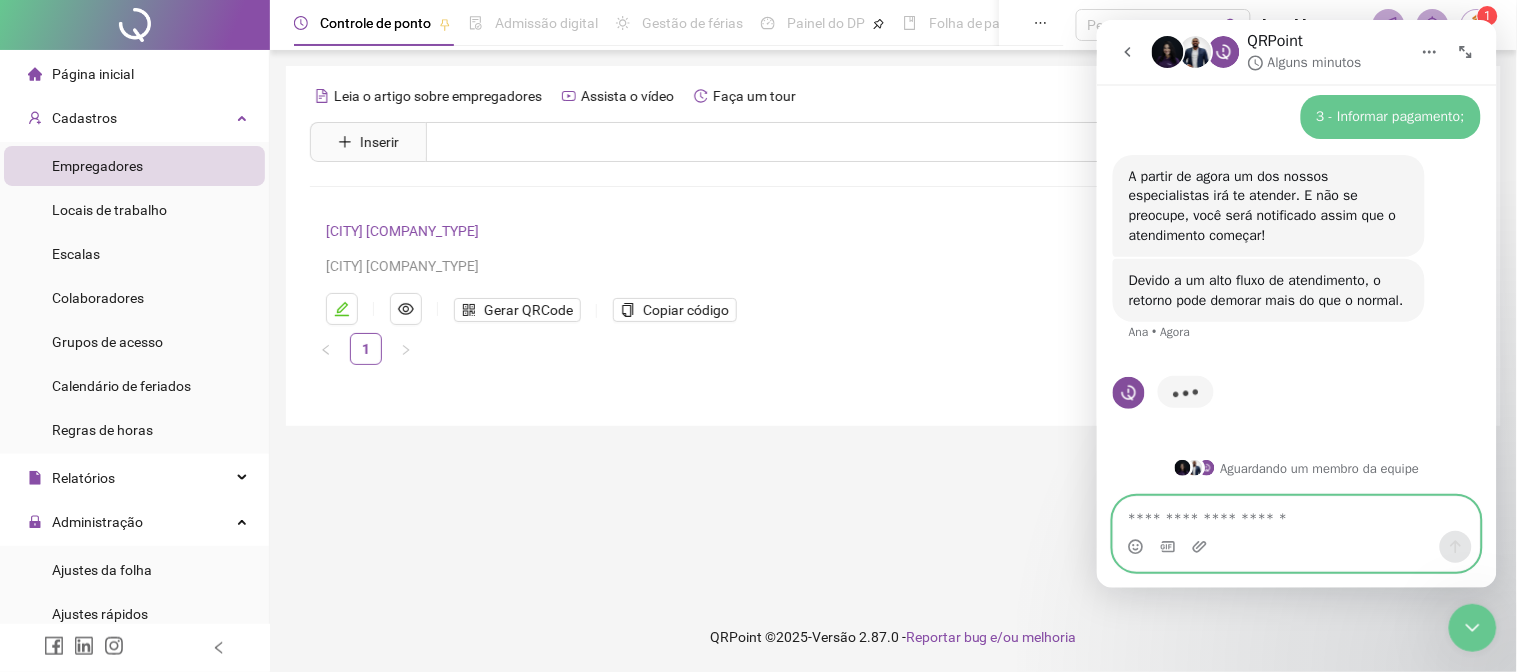 scroll, scrollTop: 505, scrollLeft: 0, axis: vertical 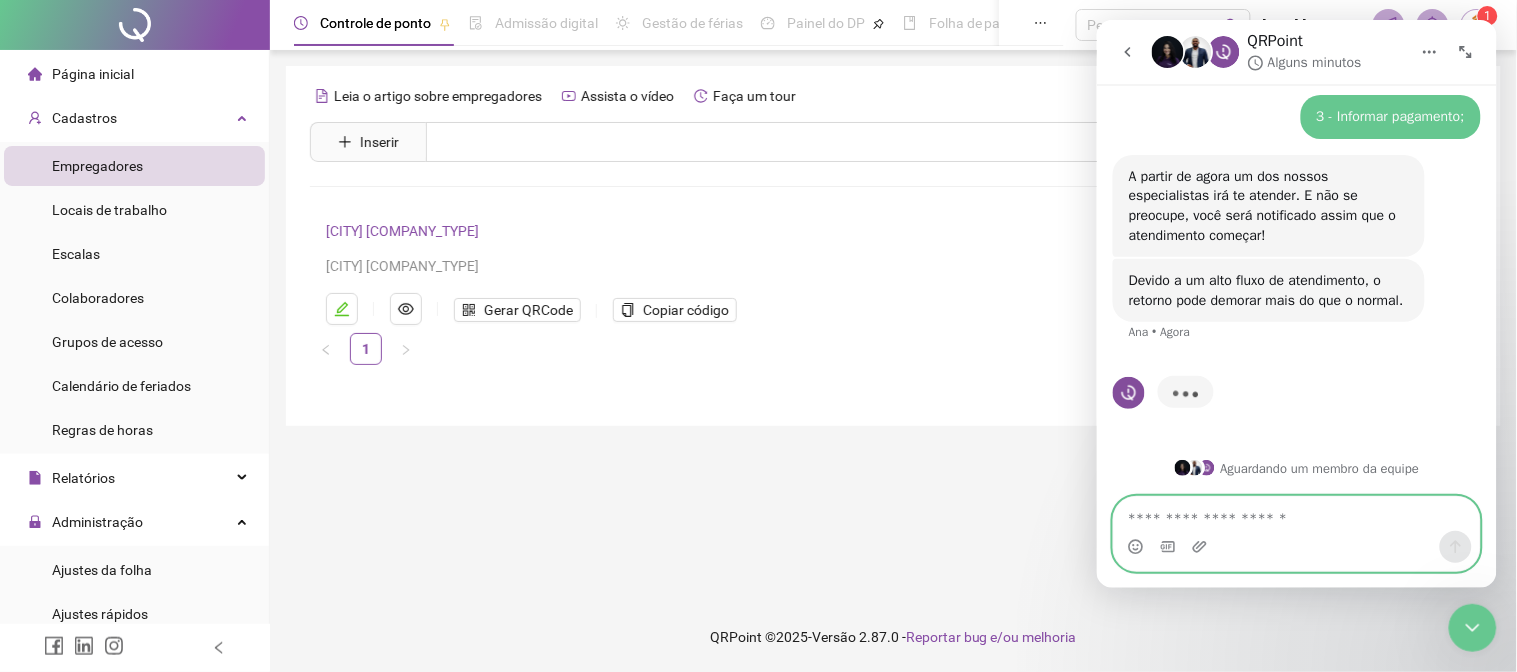 click at bounding box center [1296, 513] 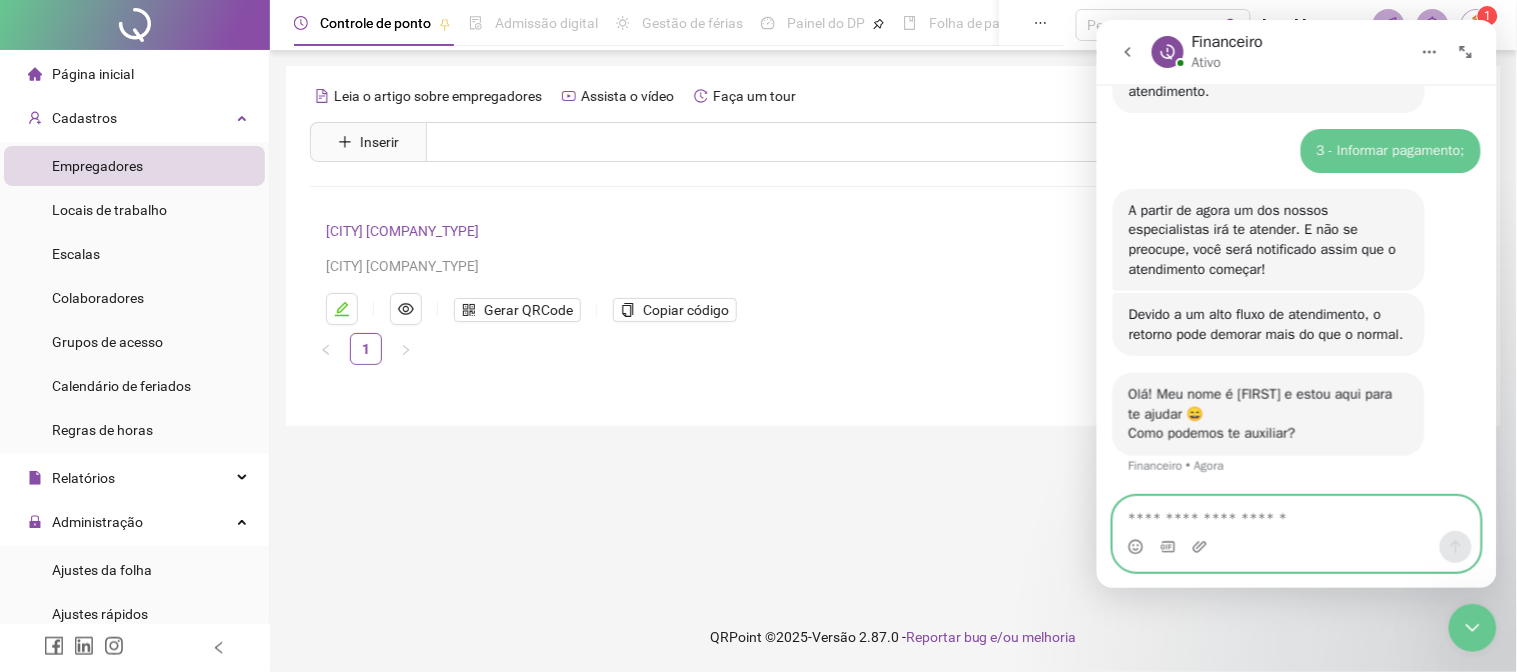 scroll, scrollTop: 472, scrollLeft: 0, axis: vertical 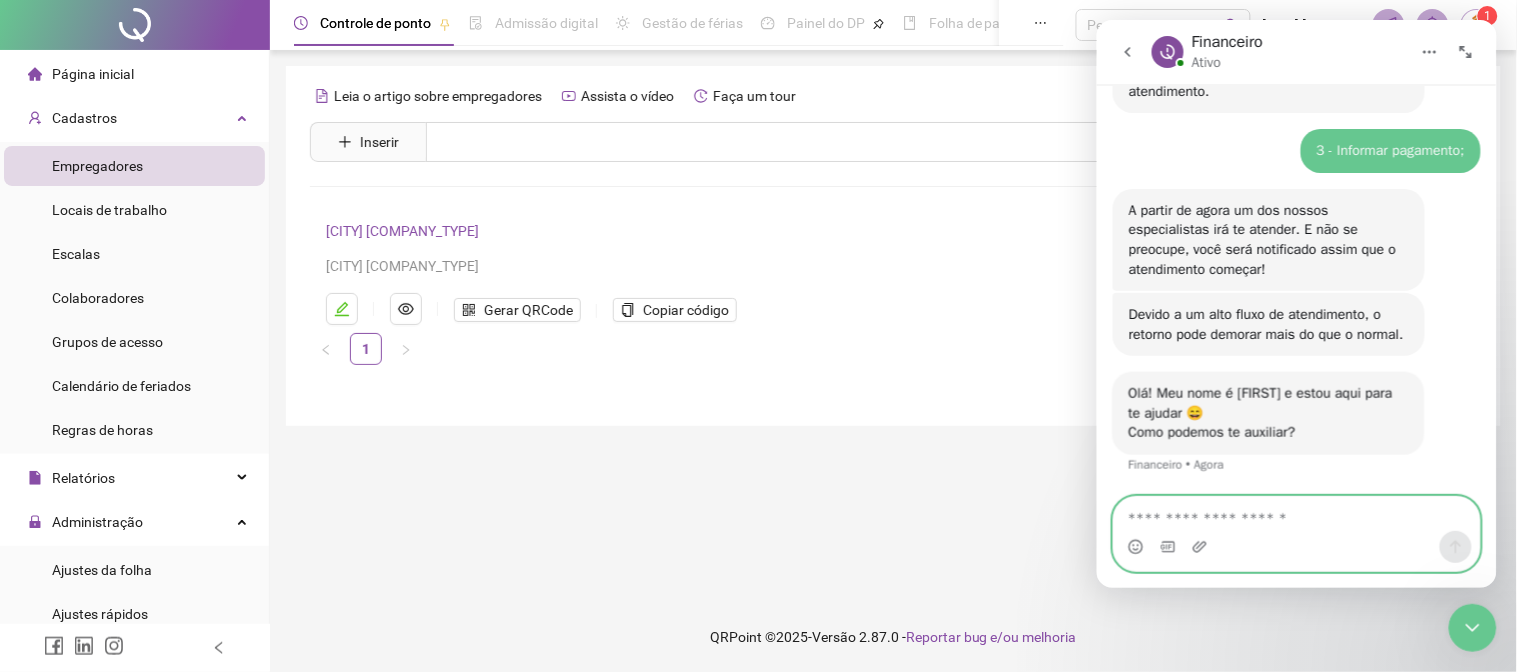 click at bounding box center [1296, 513] 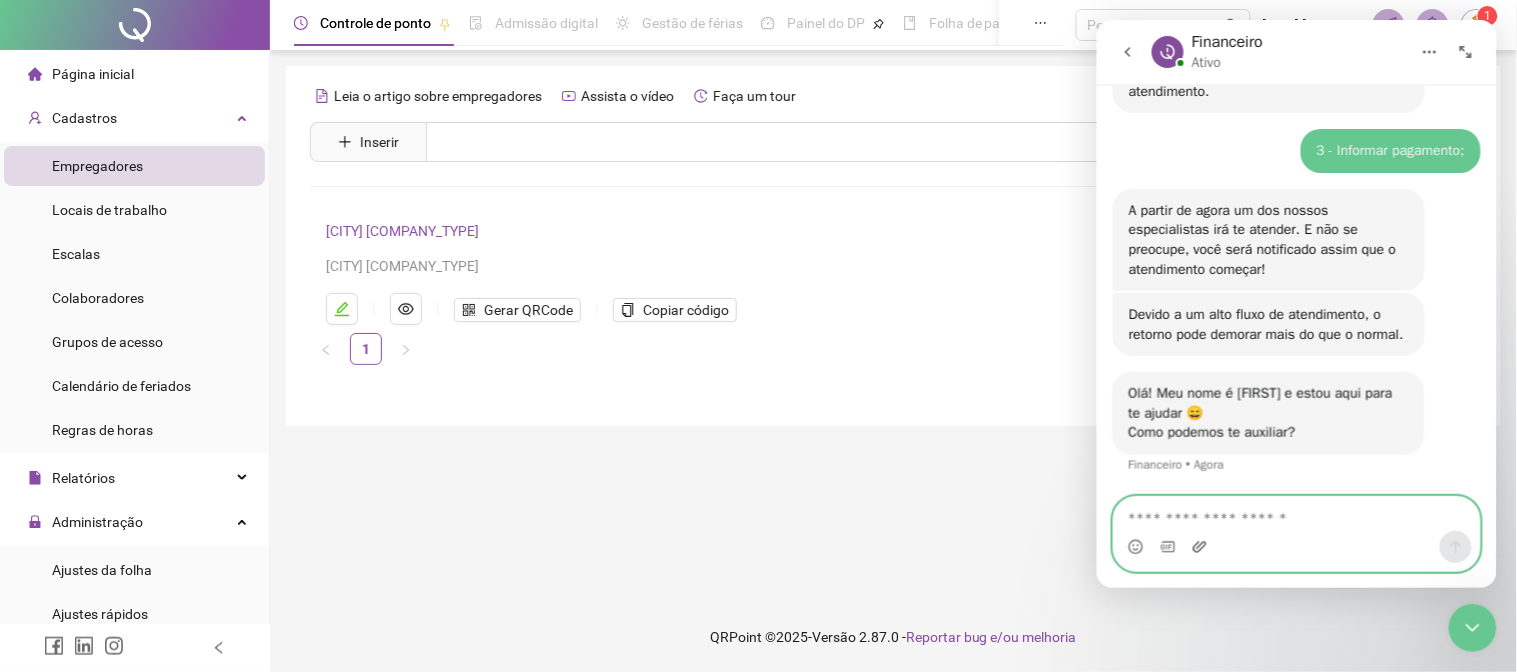 click 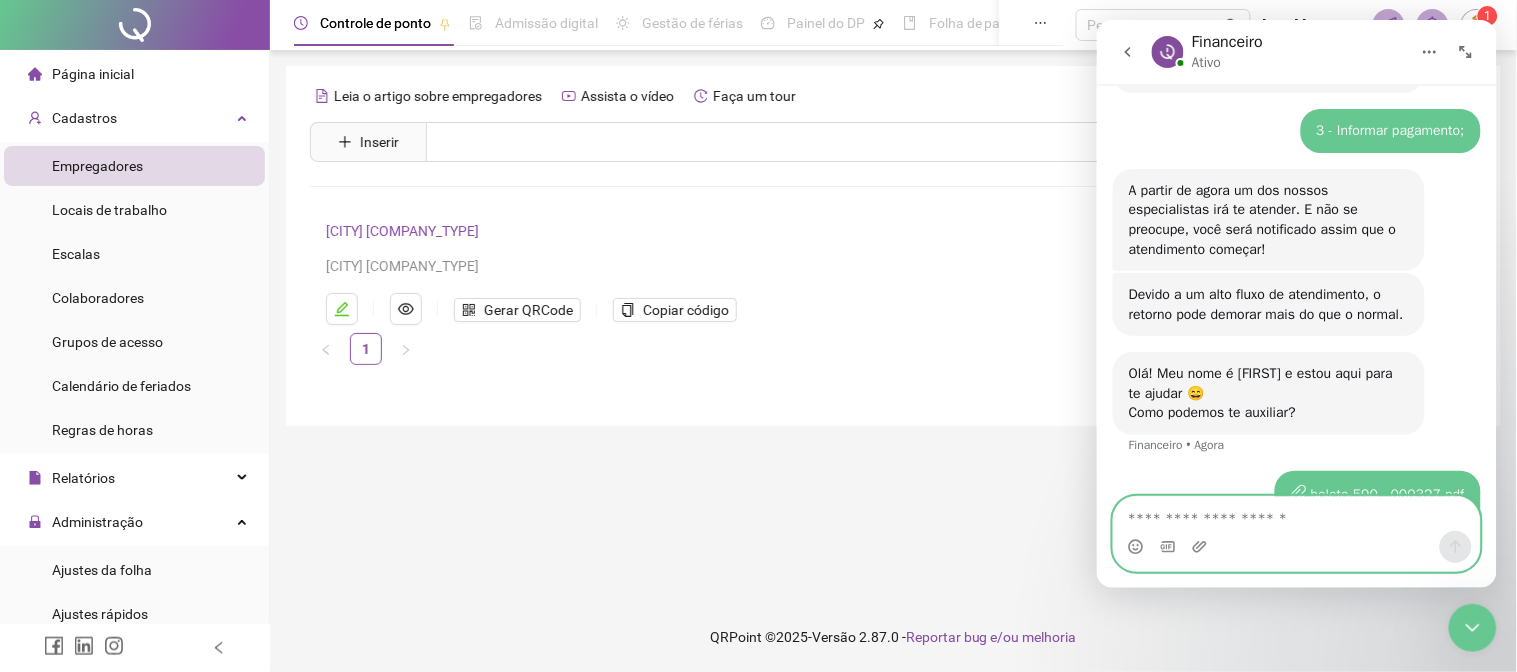 scroll, scrollTop: 582, scrollLeft: 0, axis: vertical 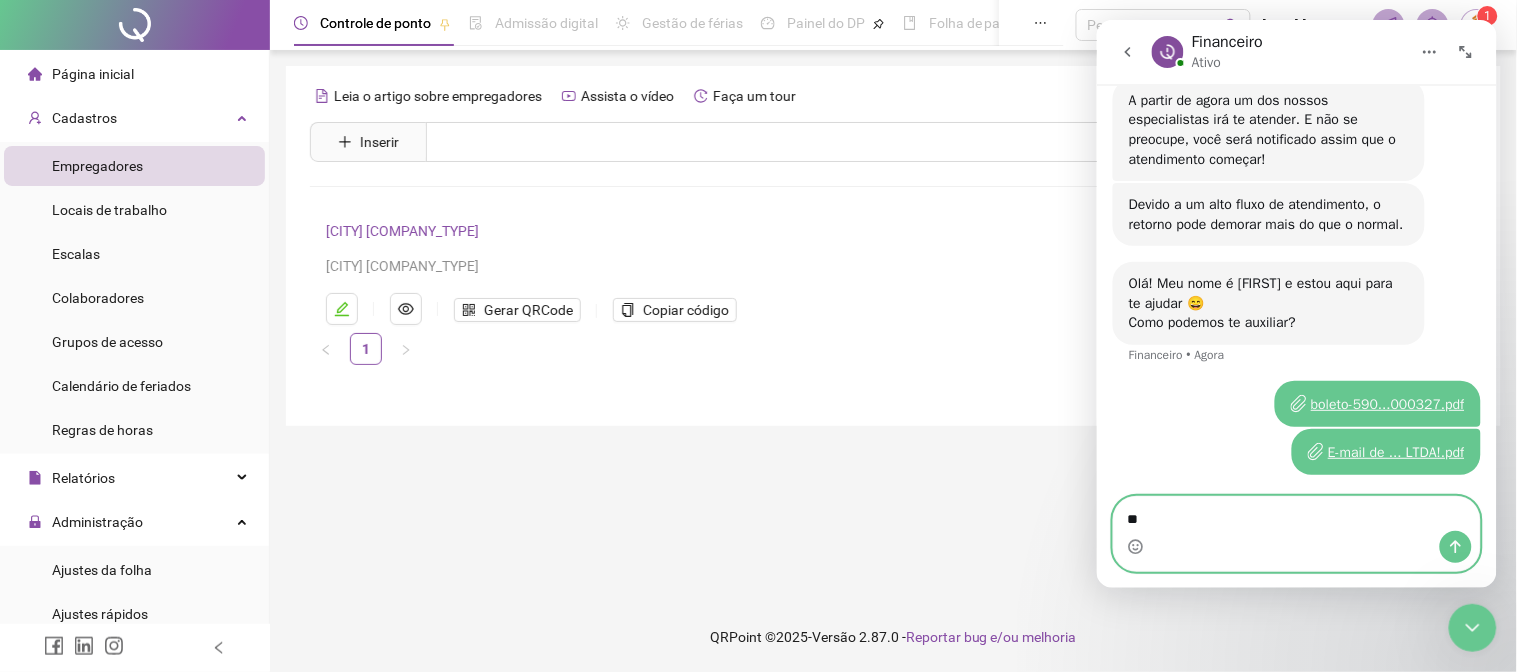 type on "***" 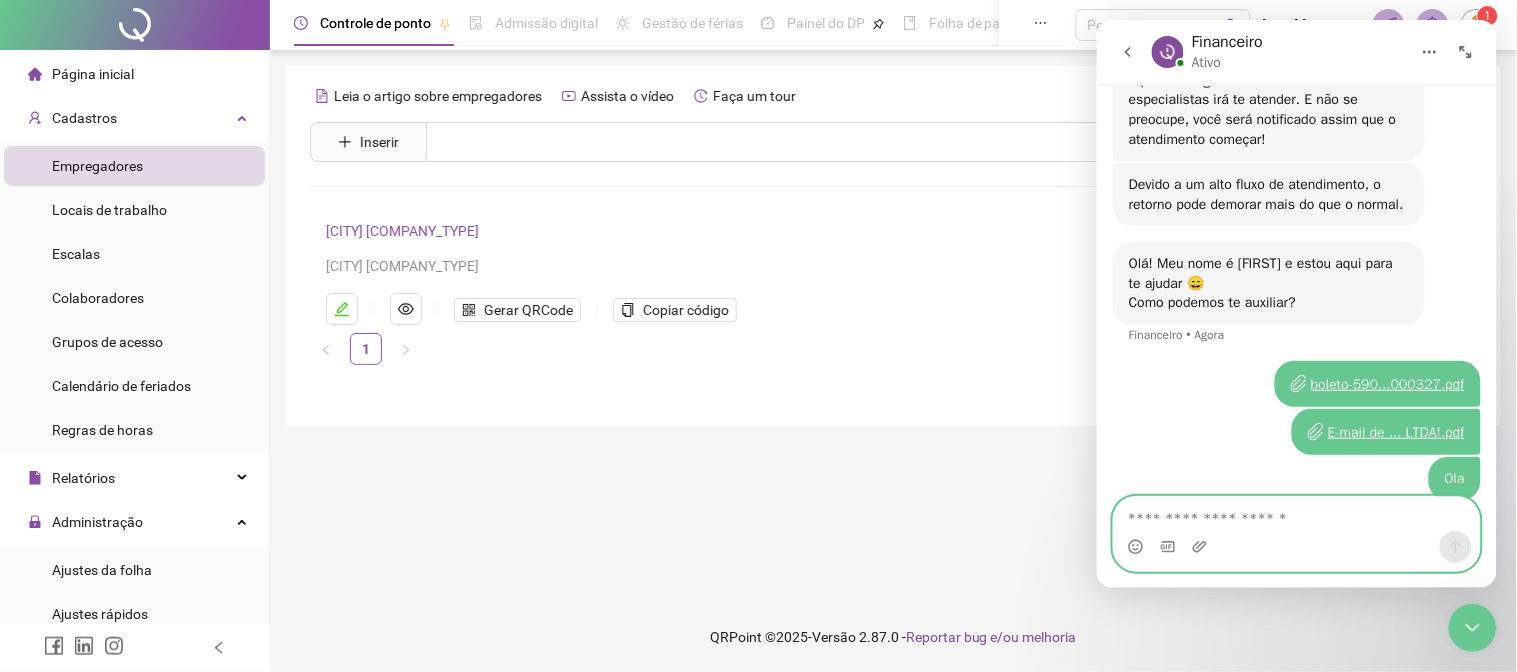 scroll, scrollTop: 627, scrollLeft: 0, axis: vertical 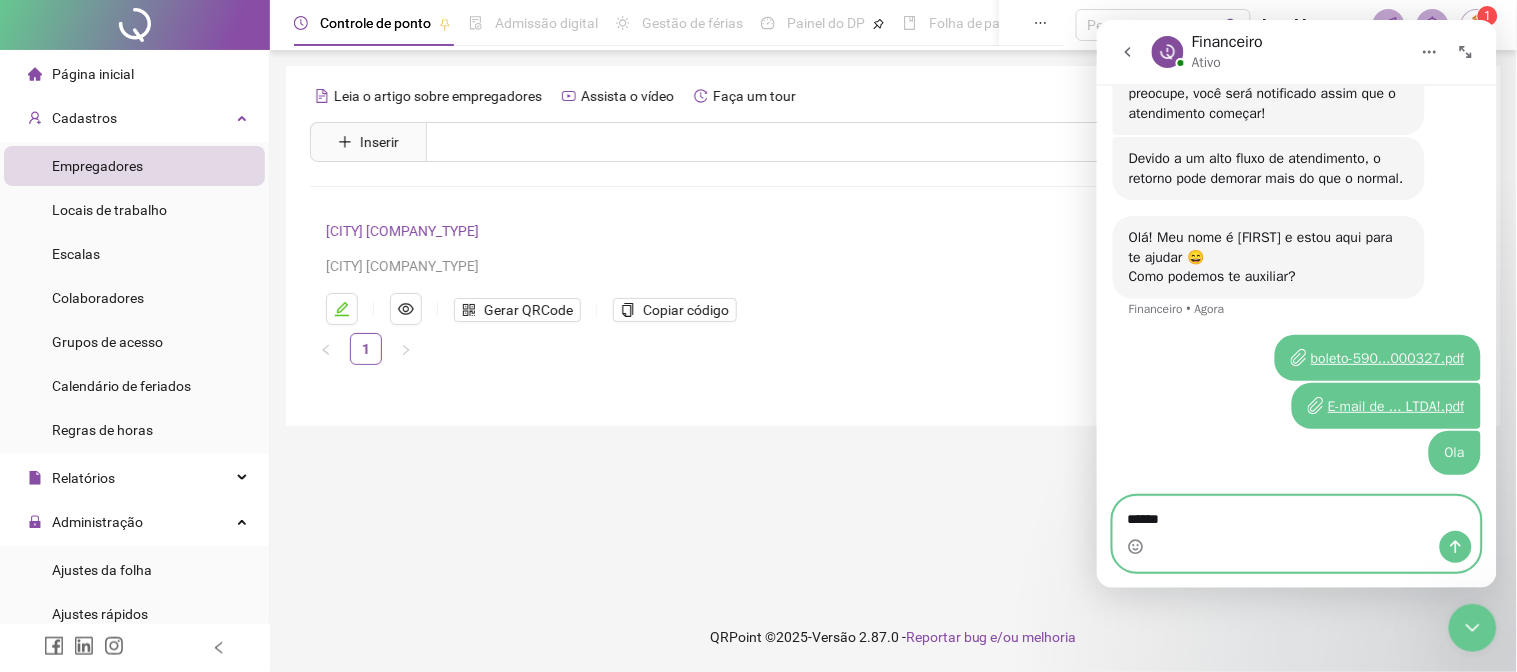 type on "*******" 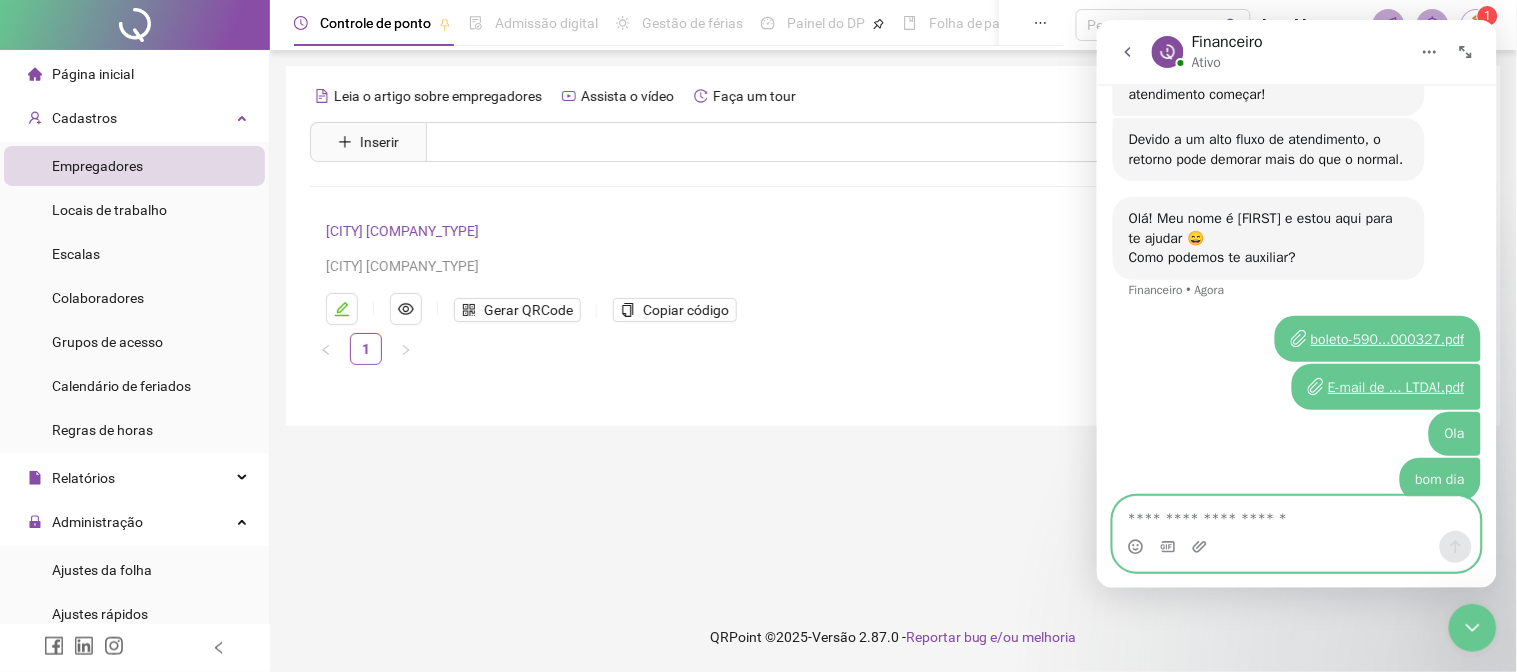 scroll, scrollTop: 673, scrollLeft: 0, axis: vertical 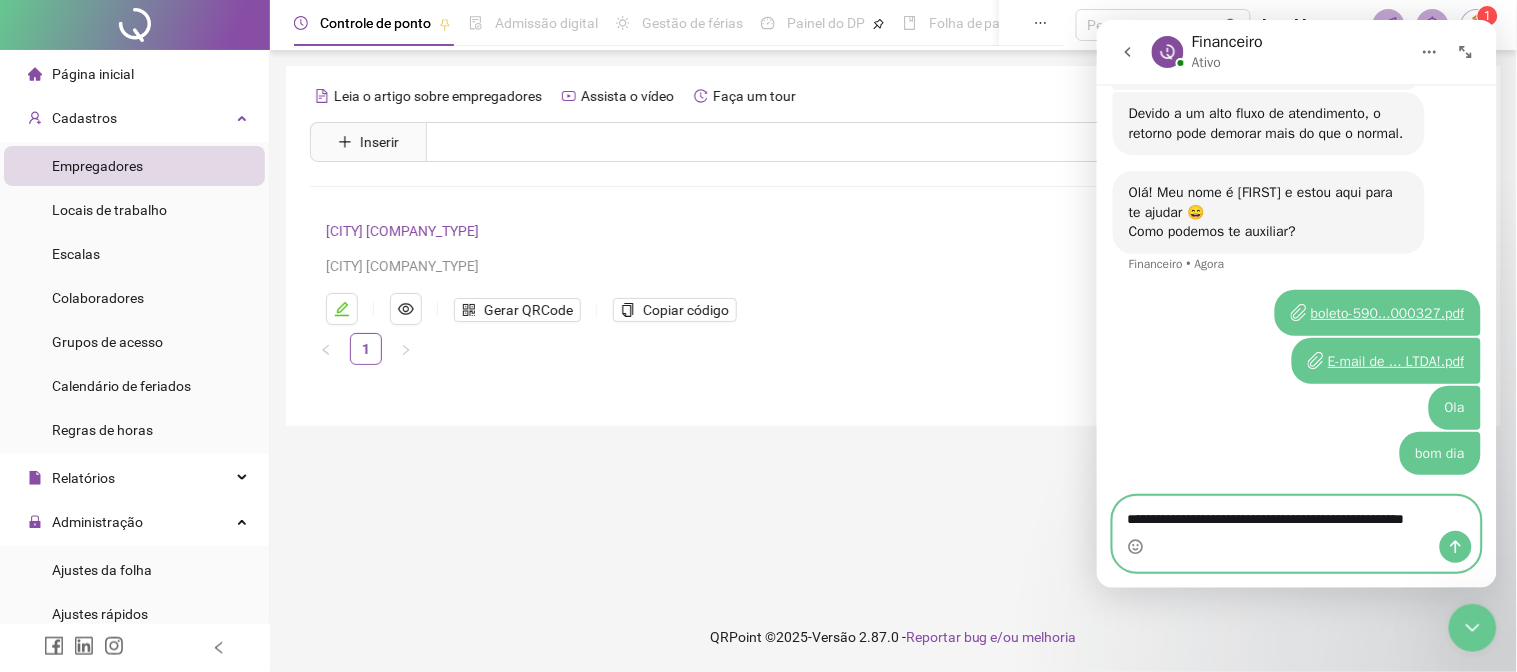 type on "**********" 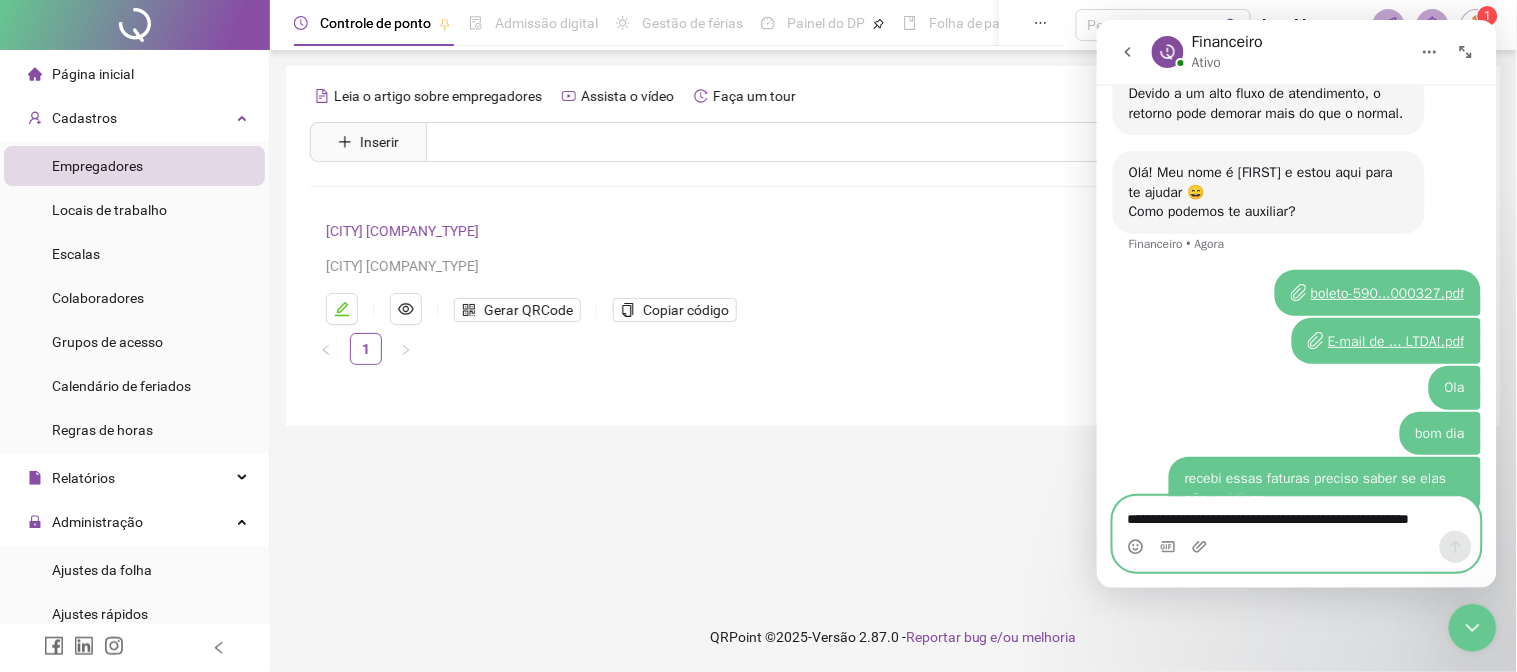type 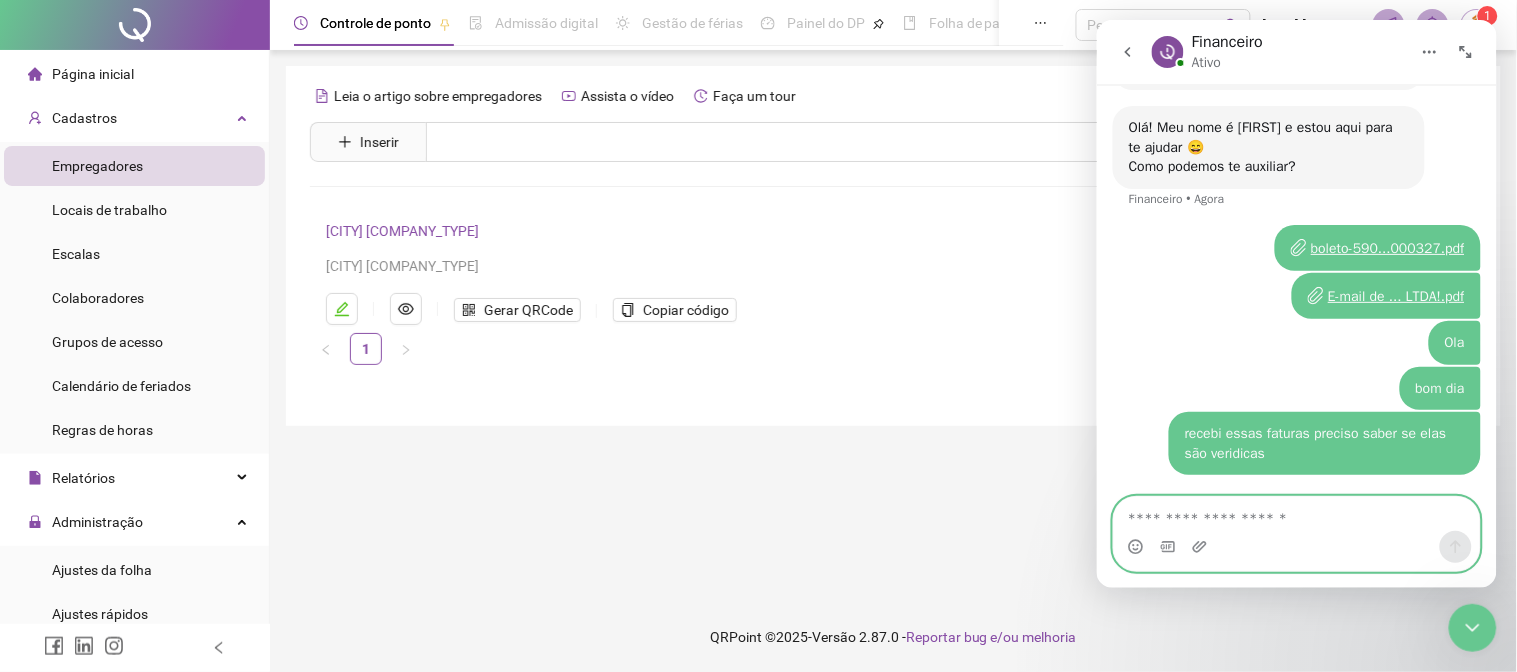 scroll, scrollTop: 737, scrollLeft: 0, axis: vertical 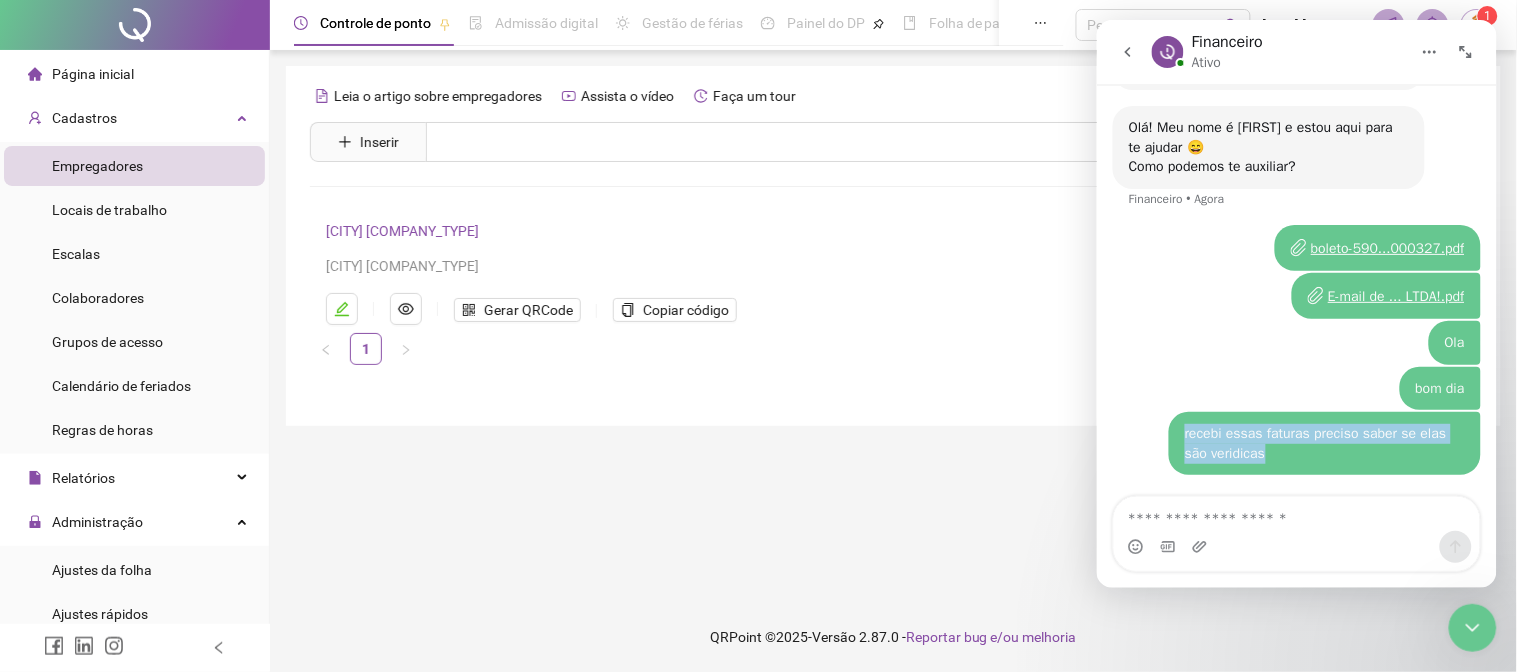 drag, startPoint x: 1183, startPoint y: 432, endPoint x: 1231, endPoint y: 463, distance: 57.14018 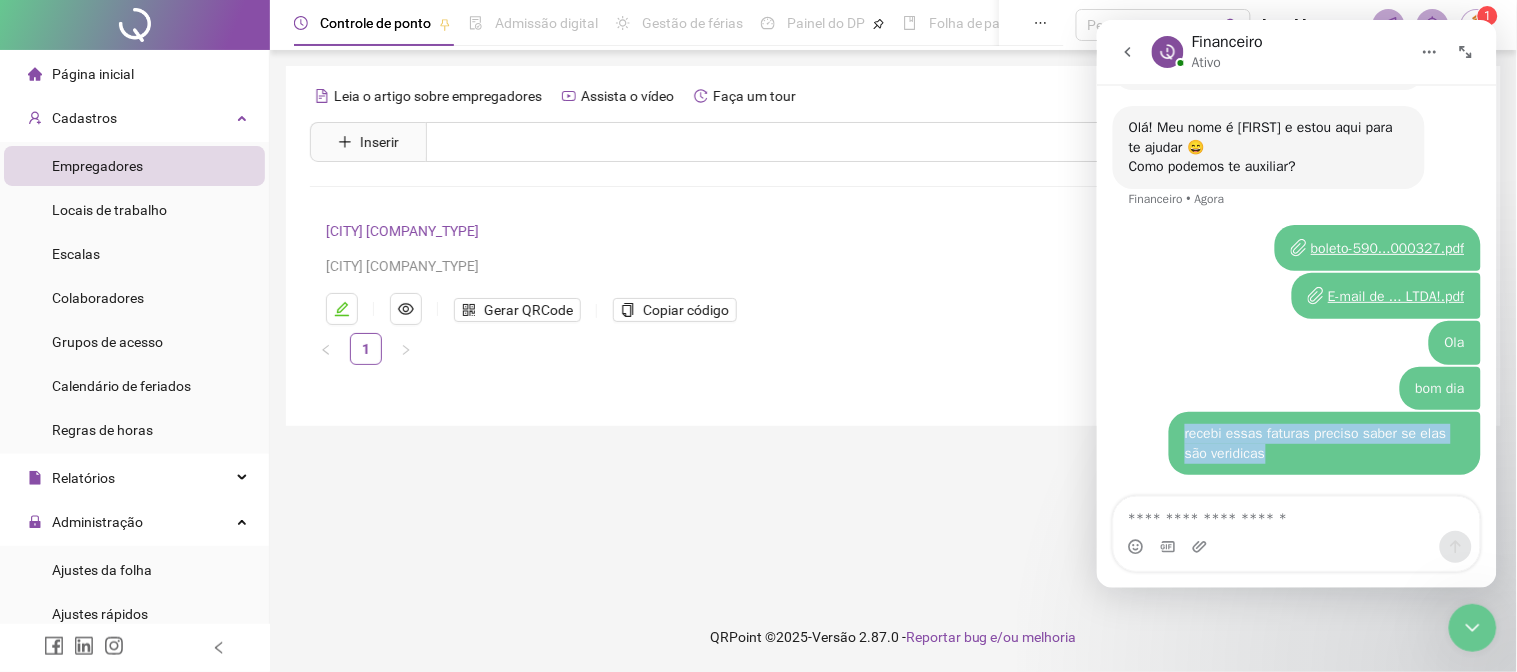 click on "E-mail de ... LTDA!.pdf [CITY] • Agora" at bounding box center (1296, 296) 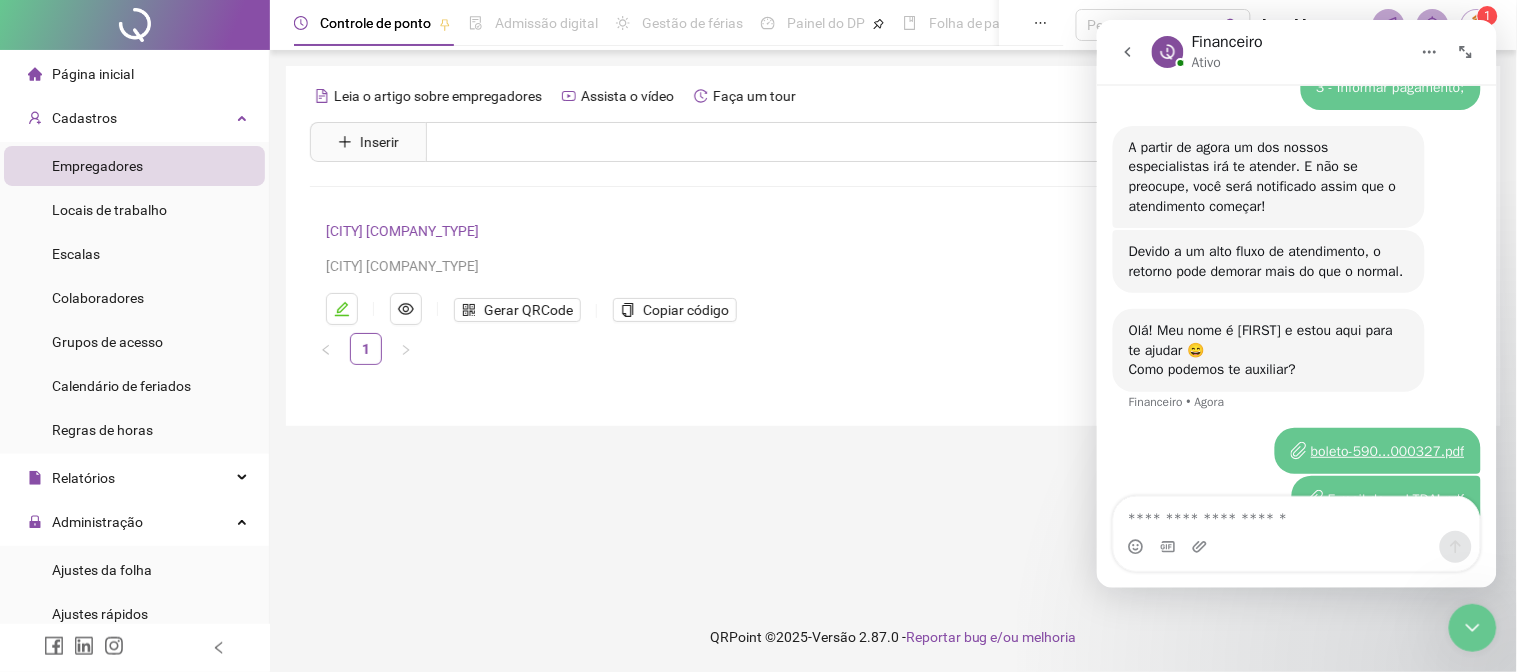 scroll, scrollTop: 737, scrollLeft: 0, axis: vertical 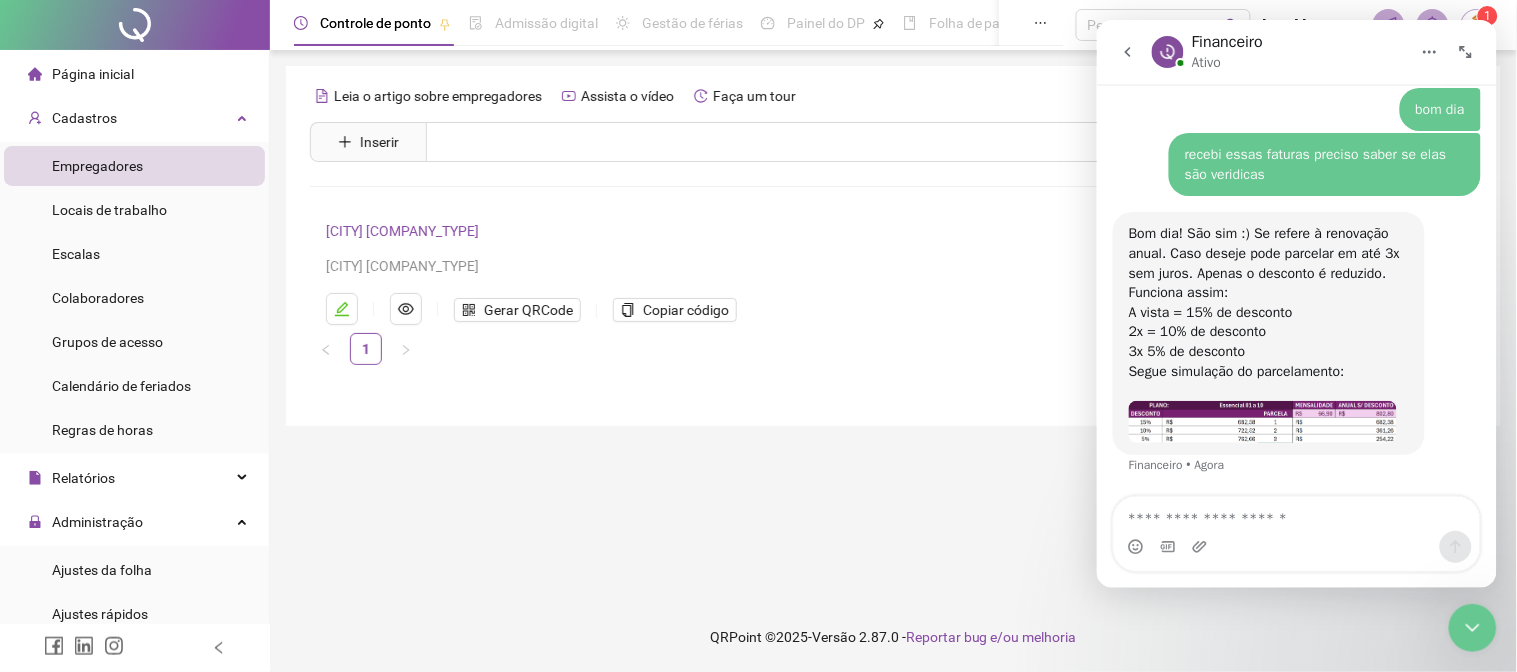 click at bounding box center (1262, 421) 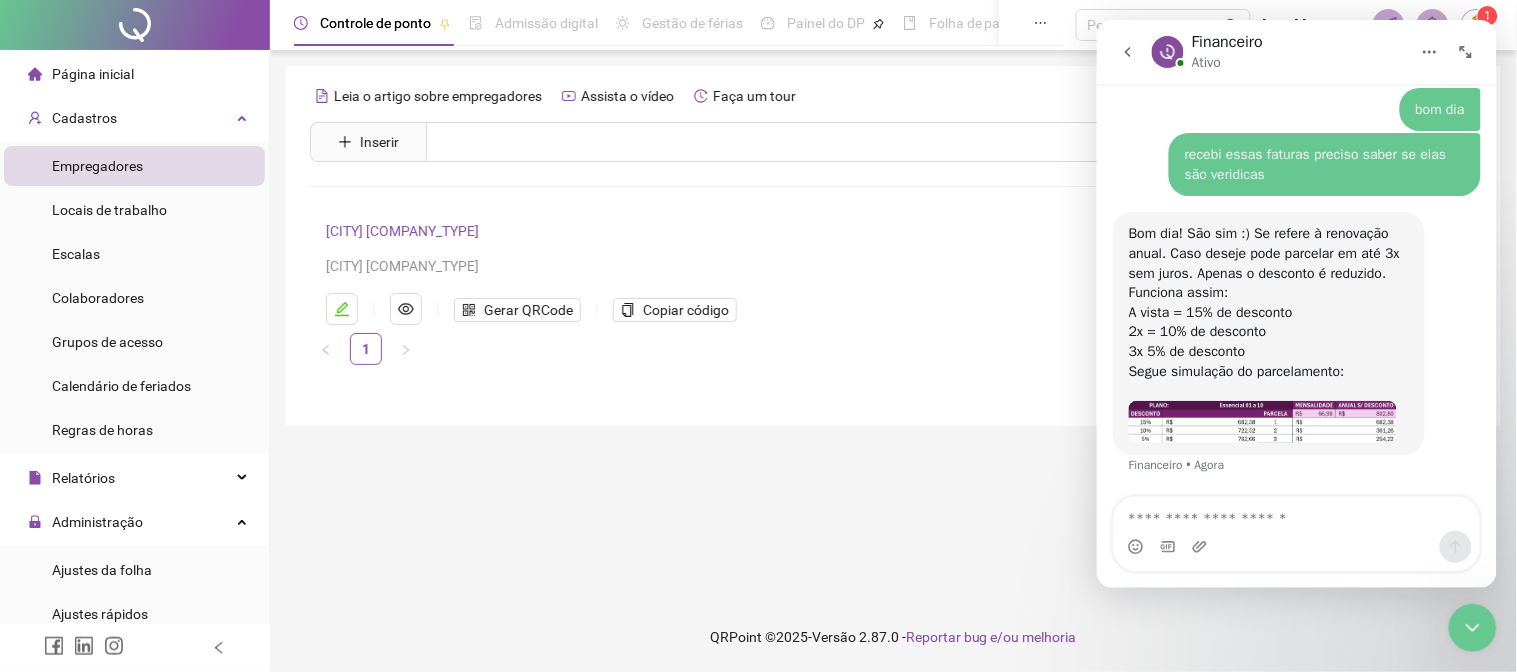 scroll, scrollTop: 0, scrollLeft: 0, axis: both 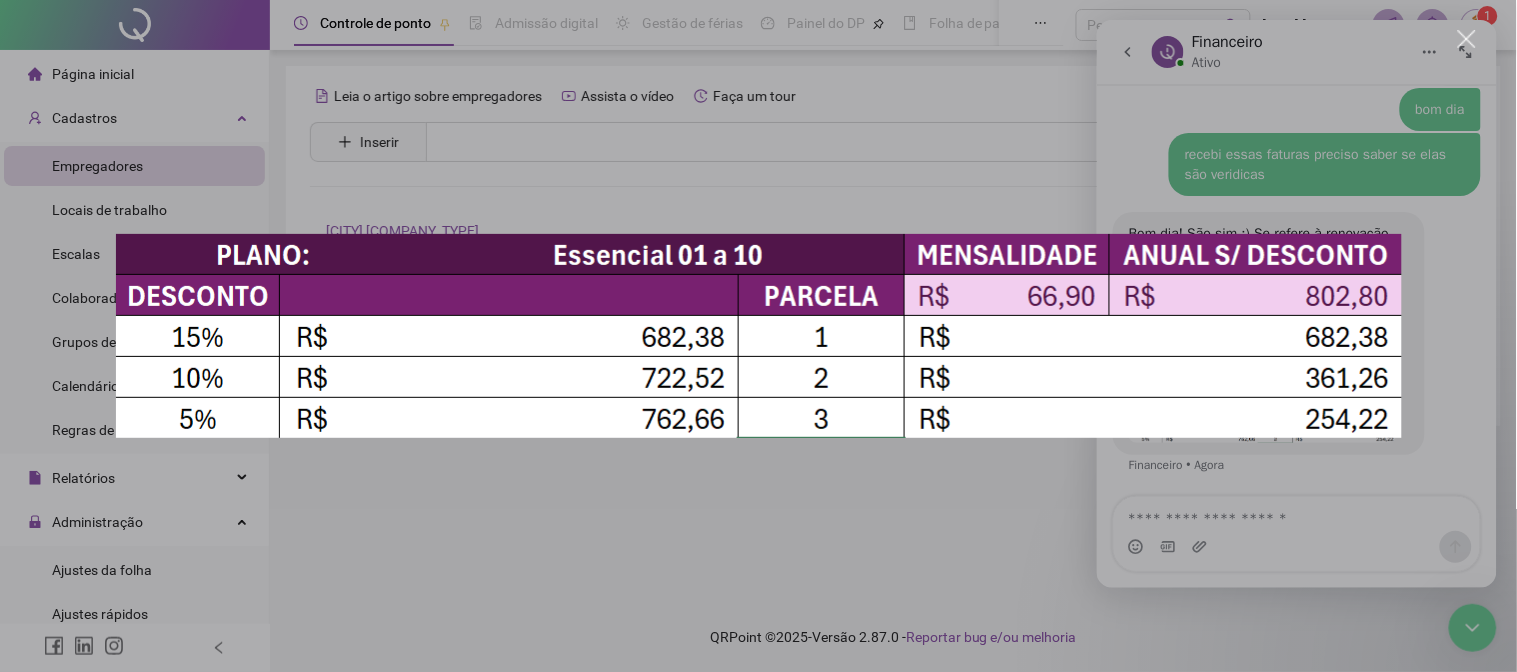 click at bounding box center (758, 336) 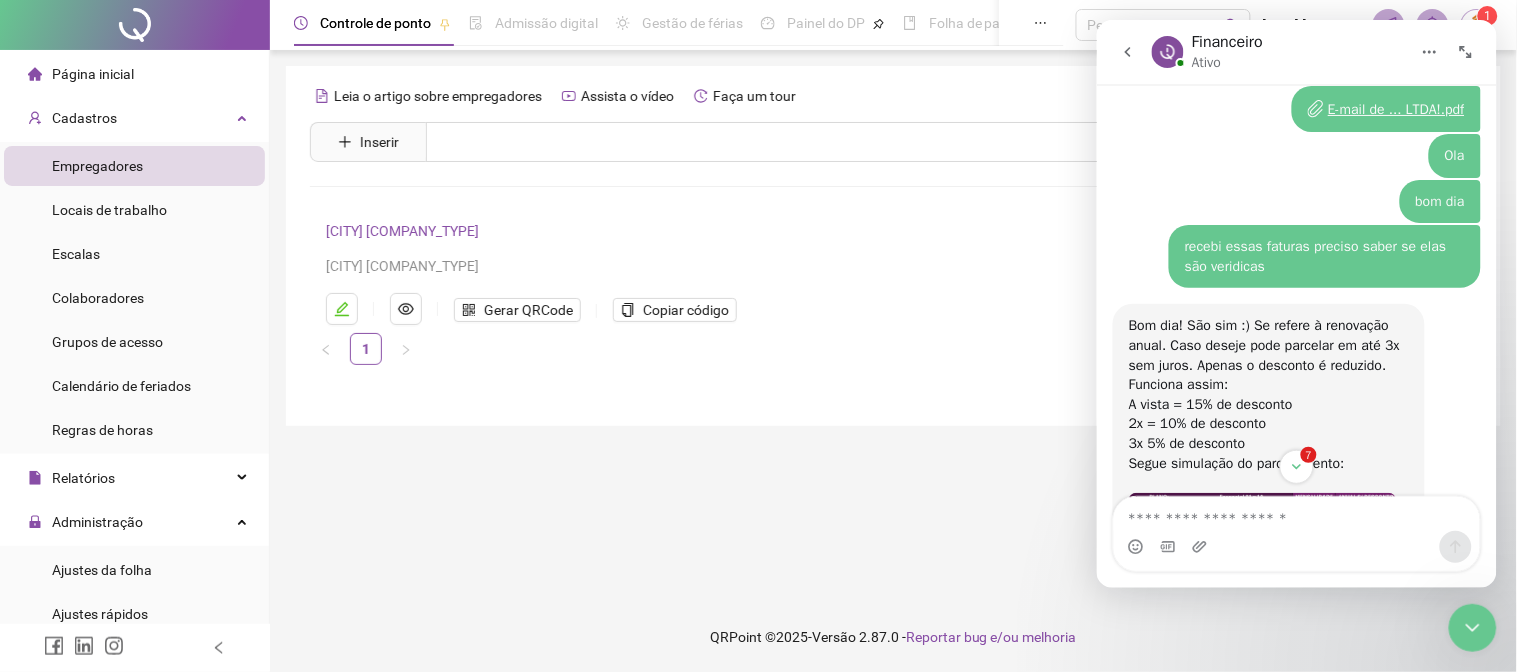 scroll, scrollTop: 774, scrollLeft: 0, axis: vertical 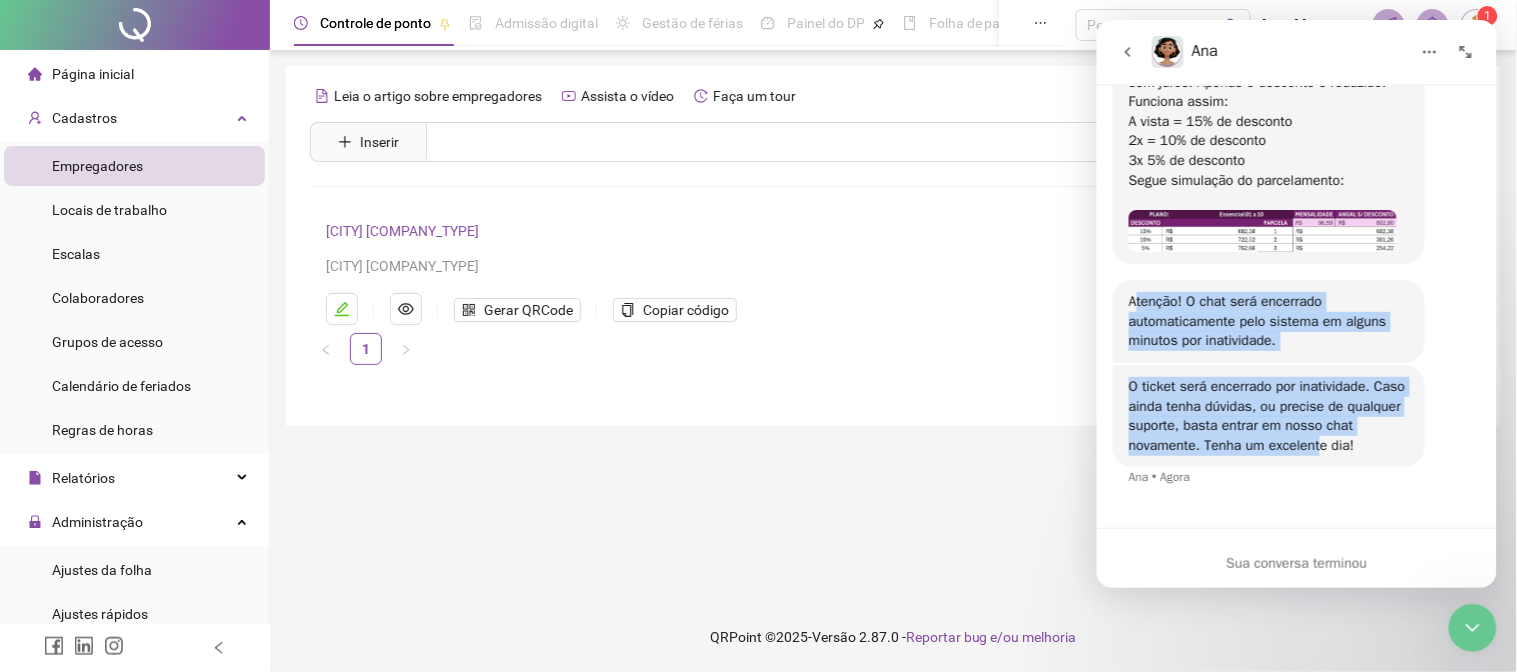 drag, startPoint x: 1136, startPoint y: 305, endPoint x: 1261, endPoint y: 453, distance: 193.72403 